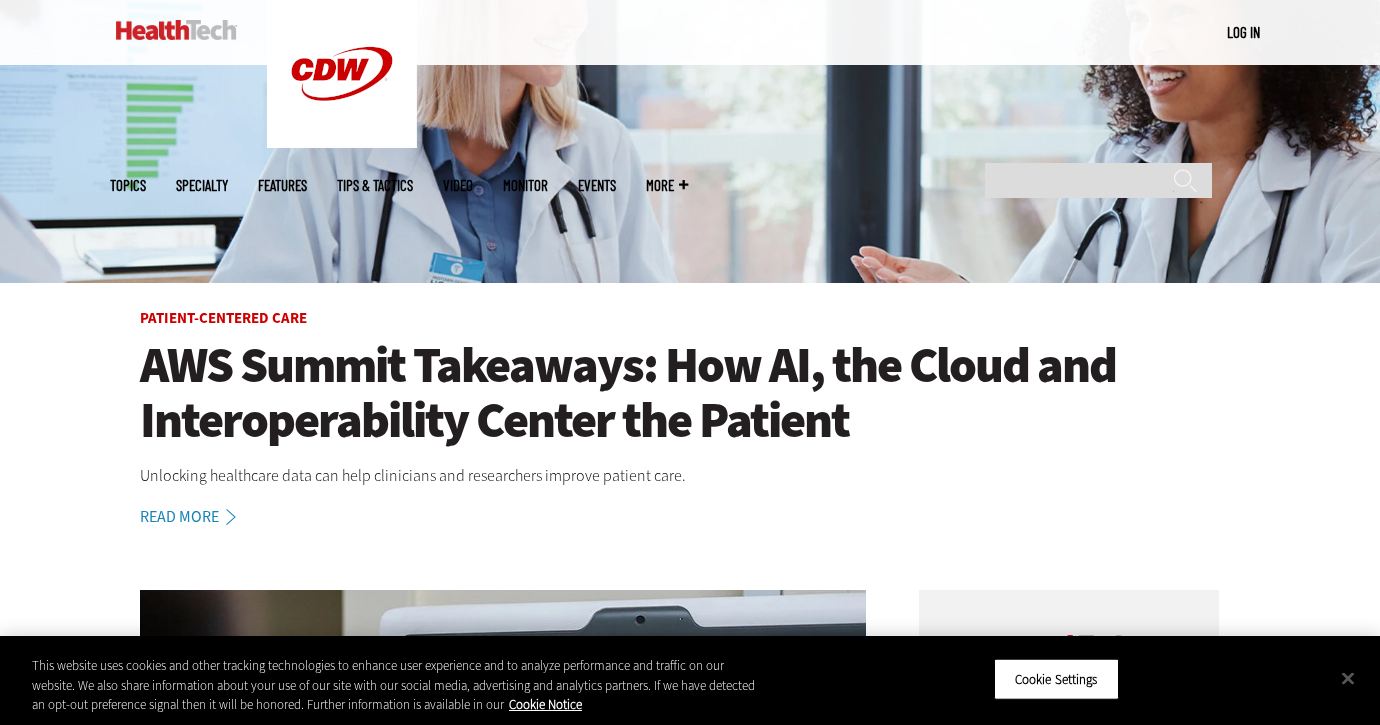 scroll, scrollTop: 0, scrollLeft: 0, axis: both 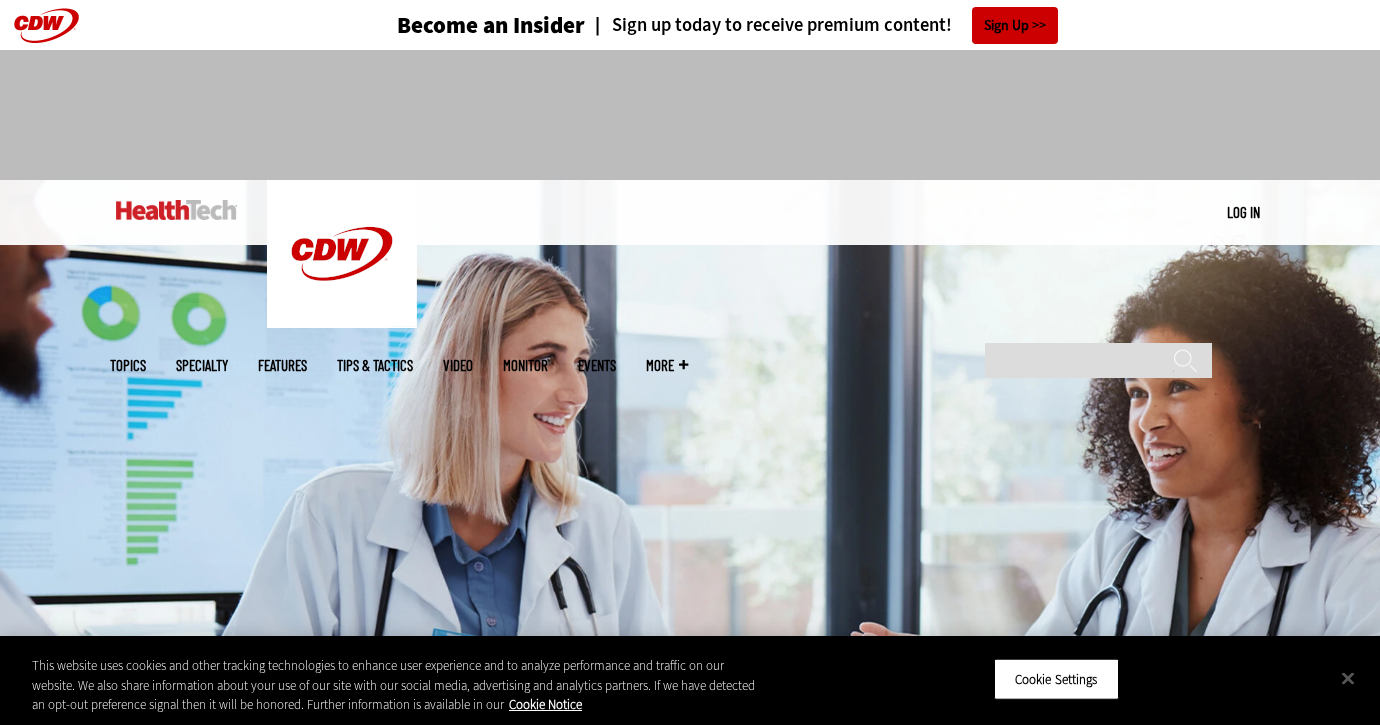 click on "Topics
Specialty
Features
Tips & Tactics
Video
MonITor
Events
More
Search" at bounding box center [414, 365] 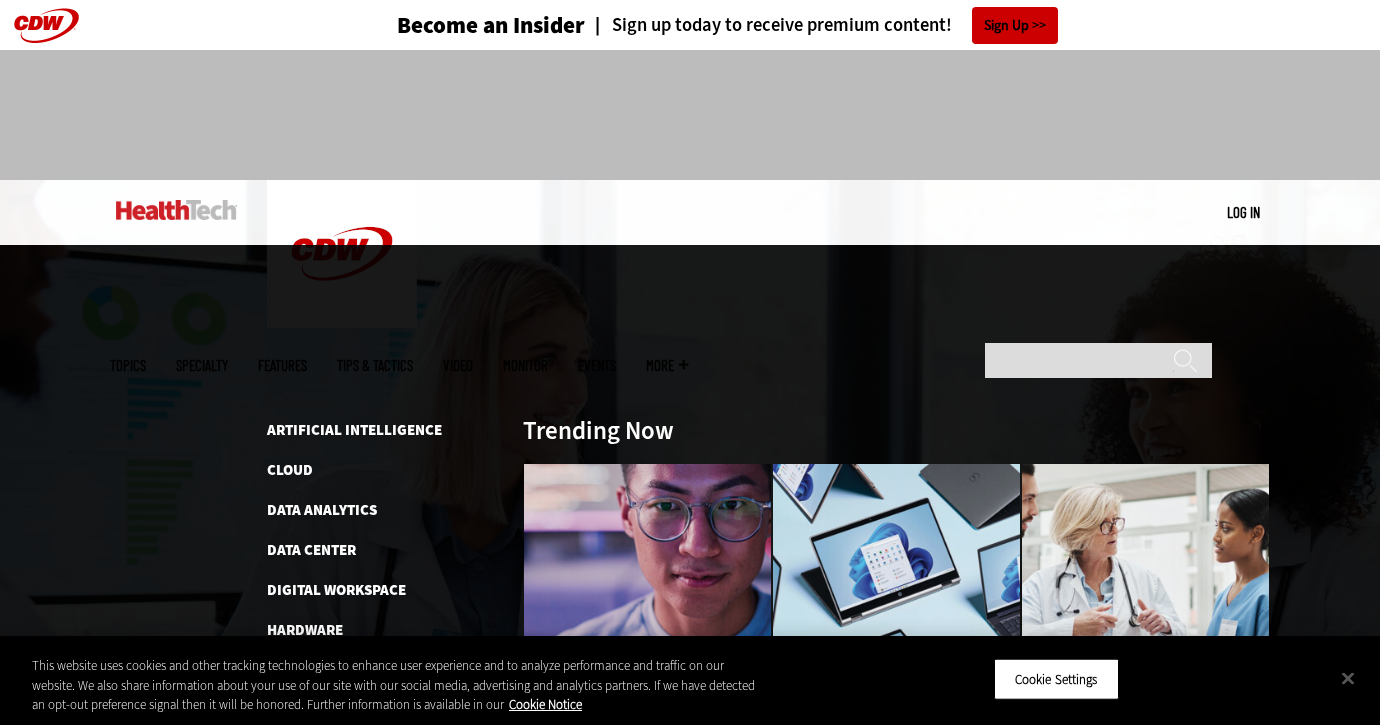 click on "Topics" at bounding box center [128, 365] 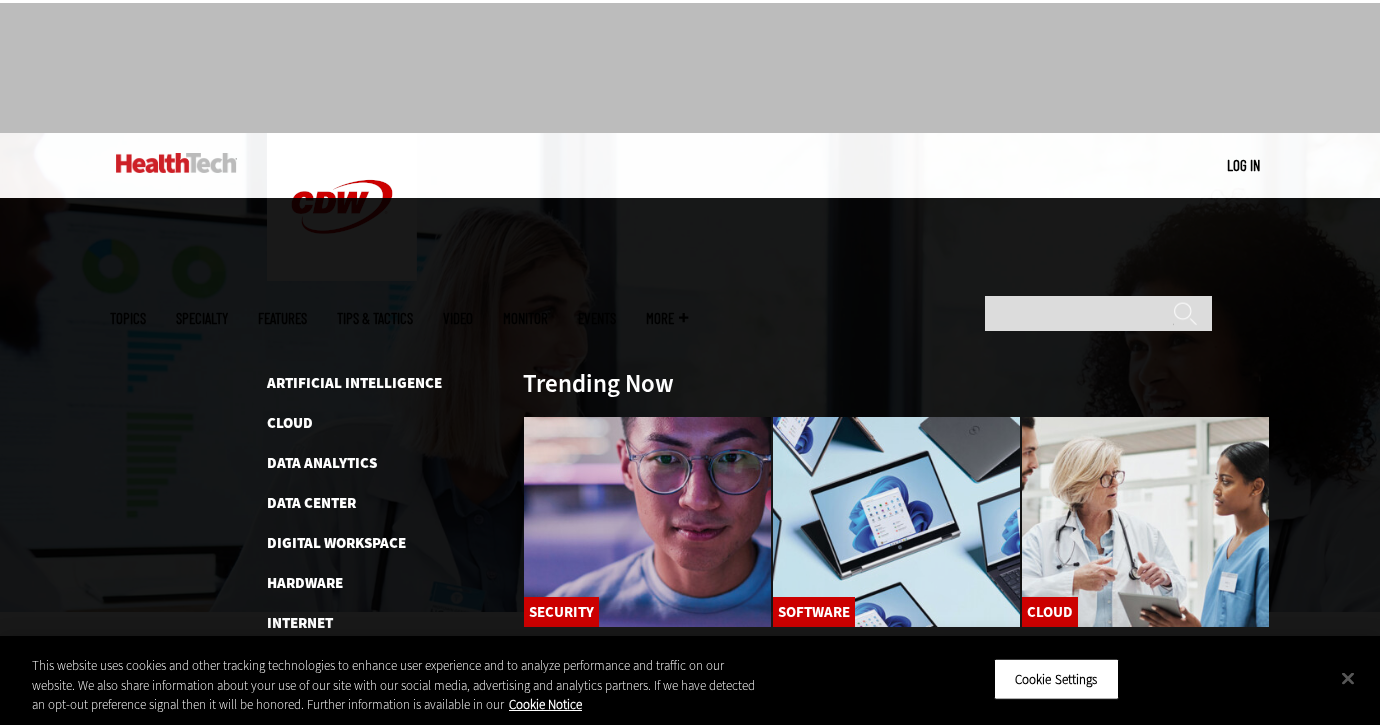 scroll, scrollTop: 0, scrollLeft: 0, axis: both 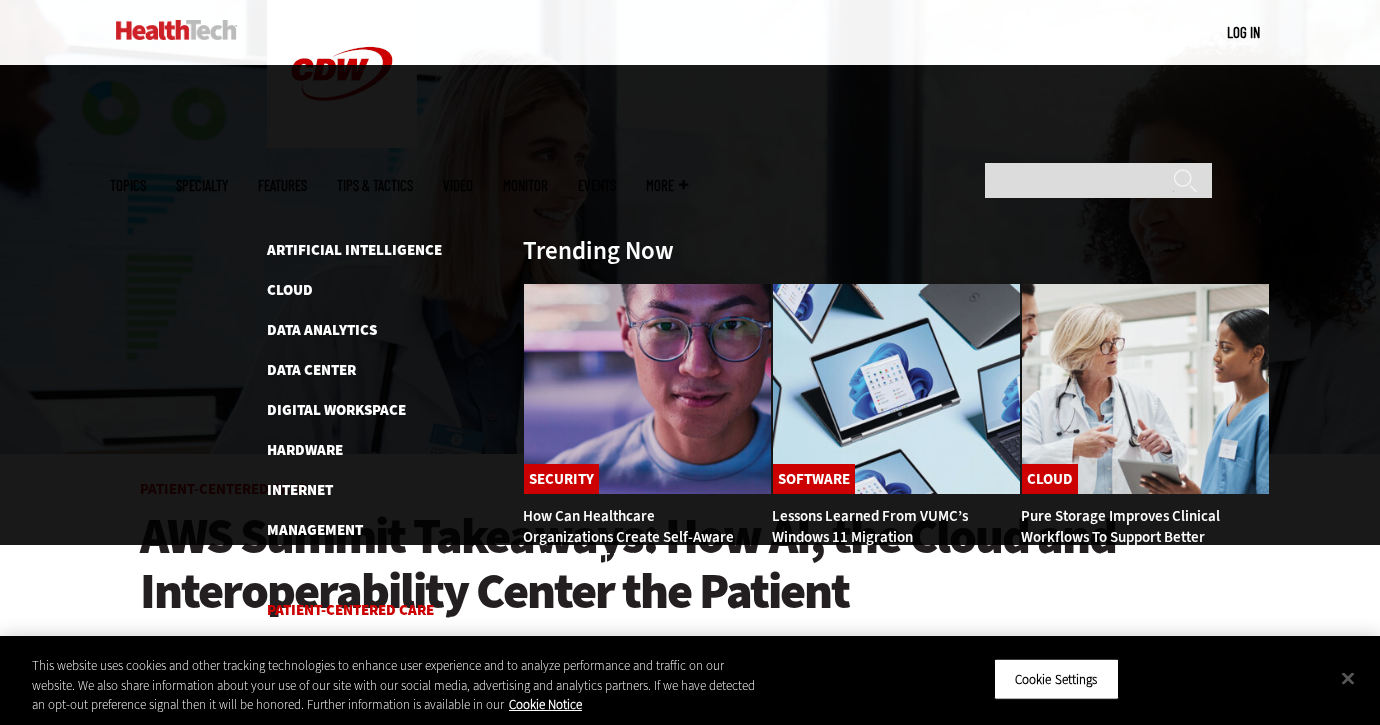 click on "Patient-Centered Care" at bounding box center (350, 610) 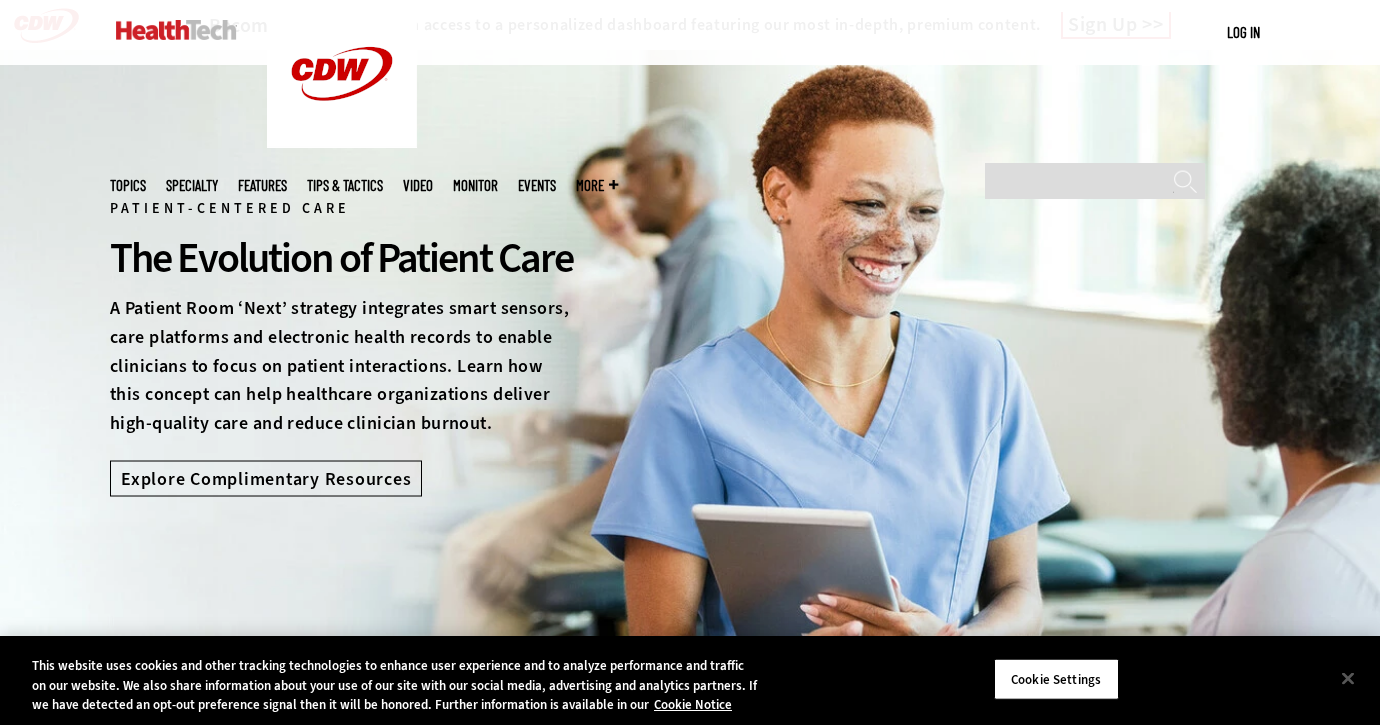 scroll, scrollTop: 777, scrollLeft: 0, axis: vertical 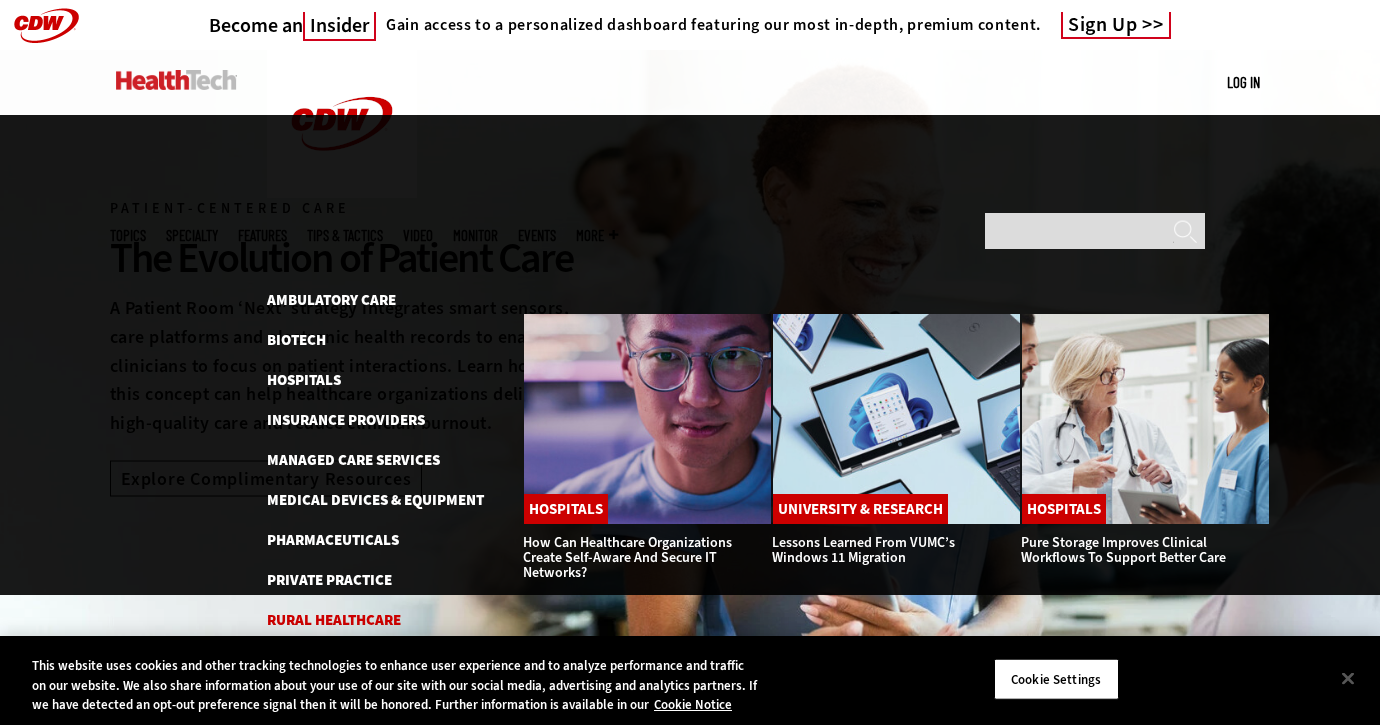click on "Rural Healthcare" at bounding box center (334, 620) 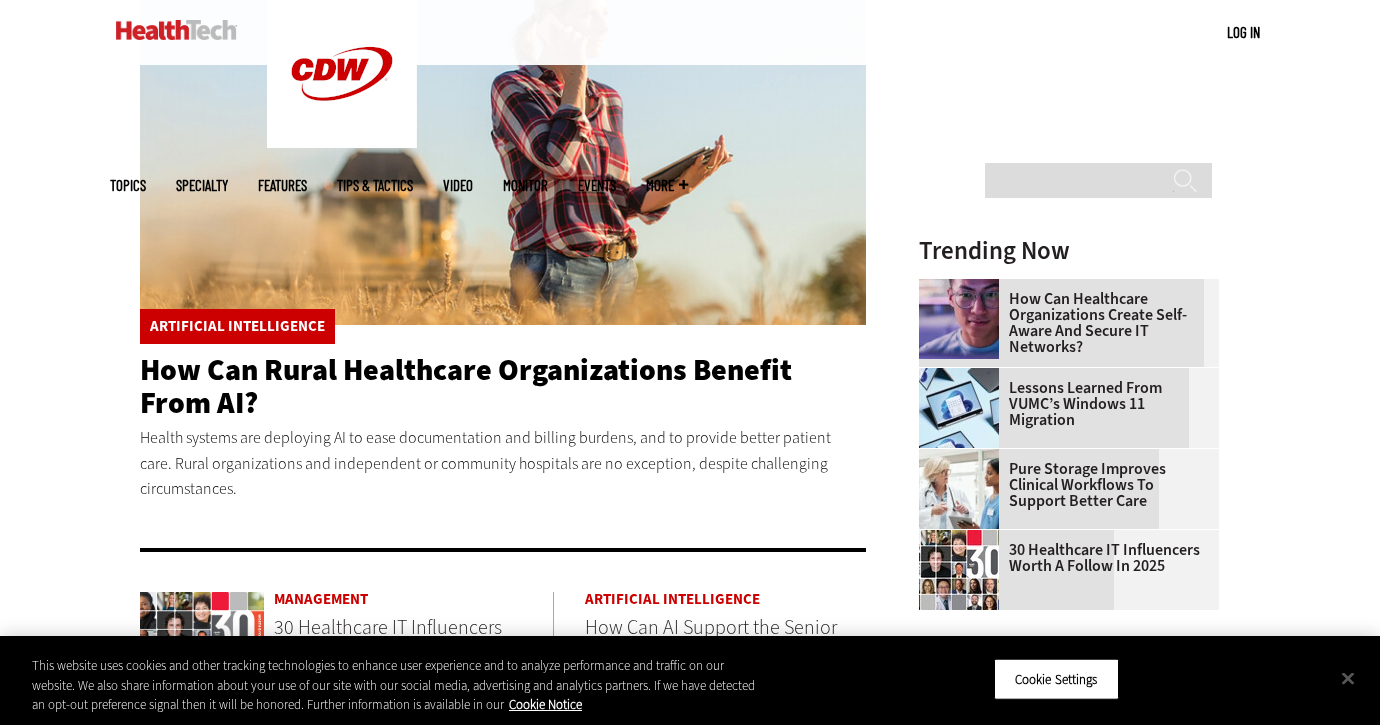 scroll, scrollTop: 0, scrollLeft: 0, axis: both 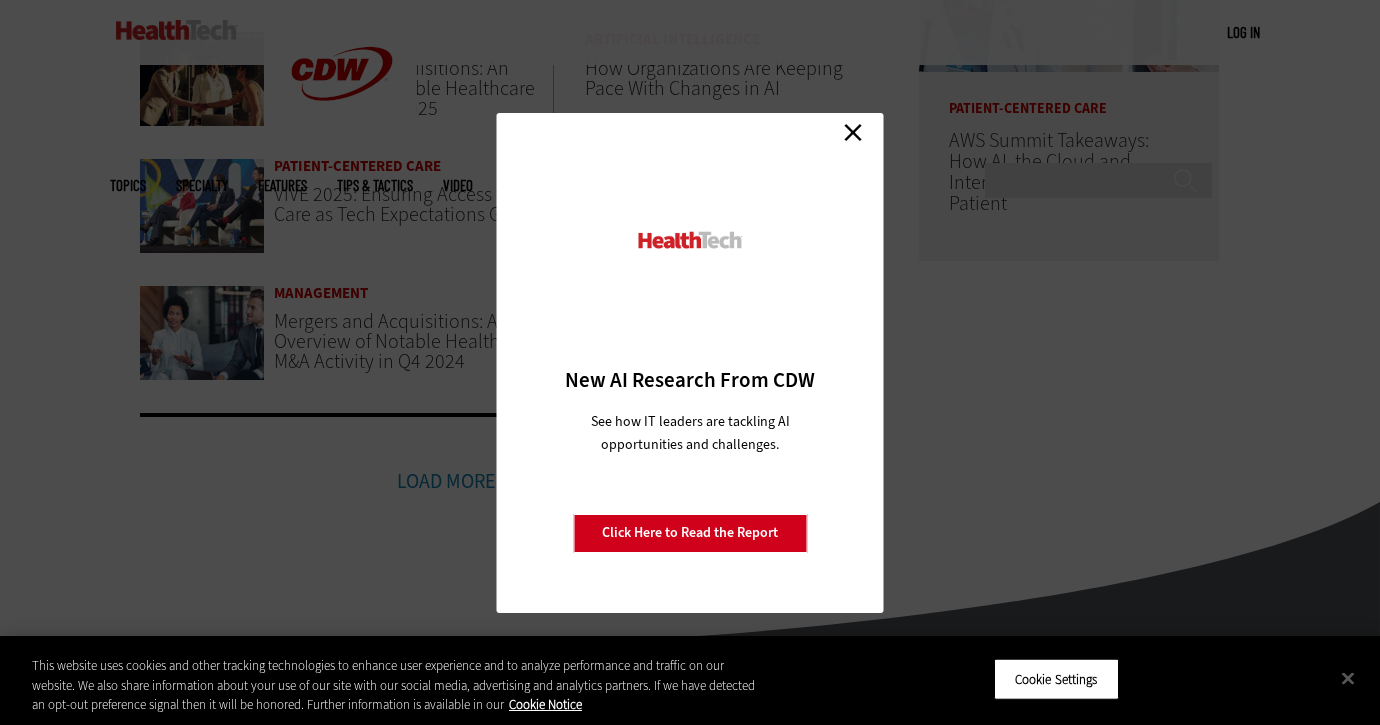 click on "Close" at bounding box center [853, 133] 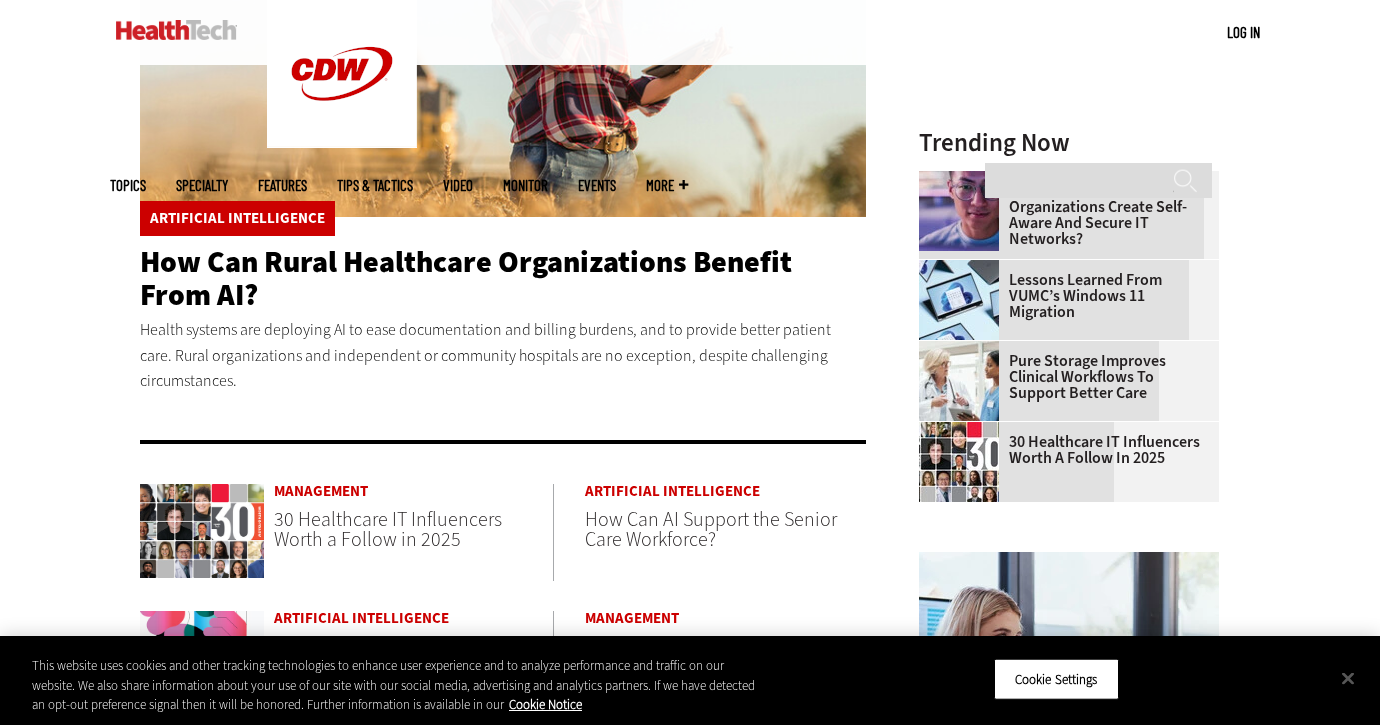scroll, scrollTop: 247, scrollLeft: 0, axis: vertical 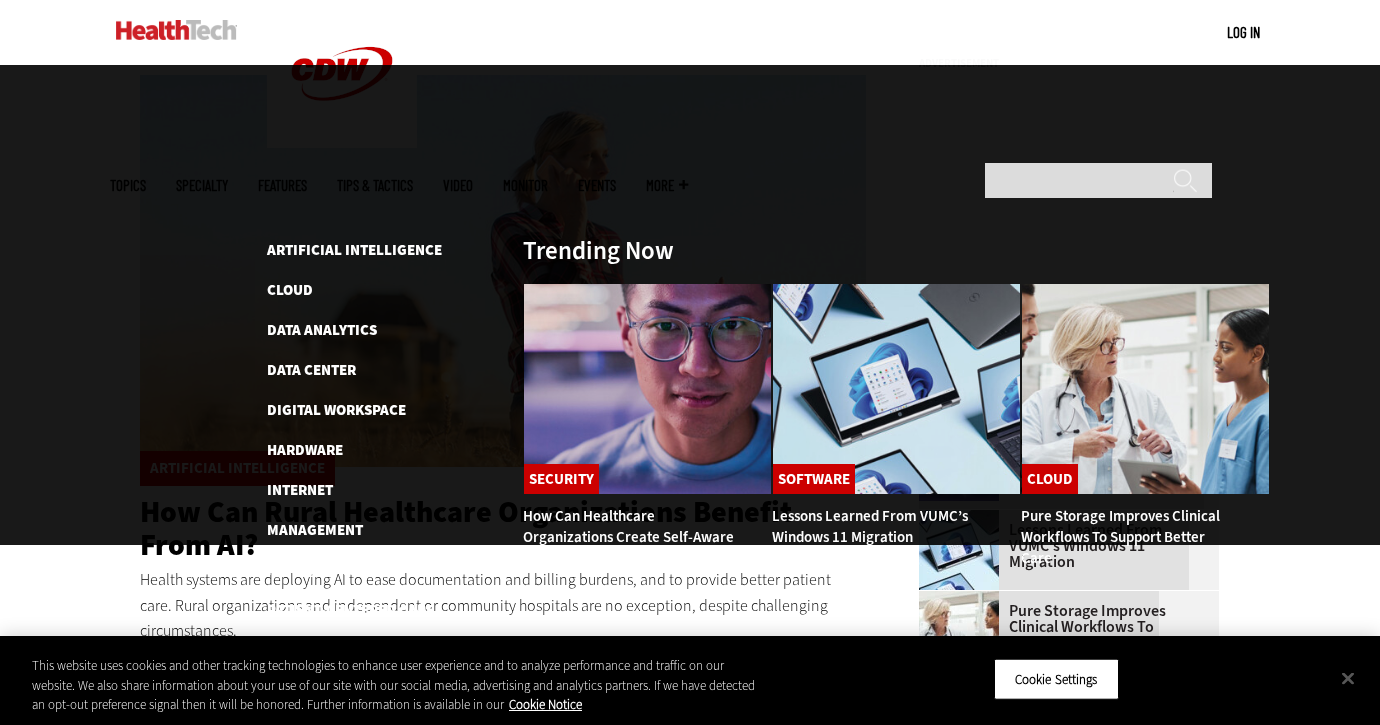 click on "Topics" at bounding box center (128, 185) 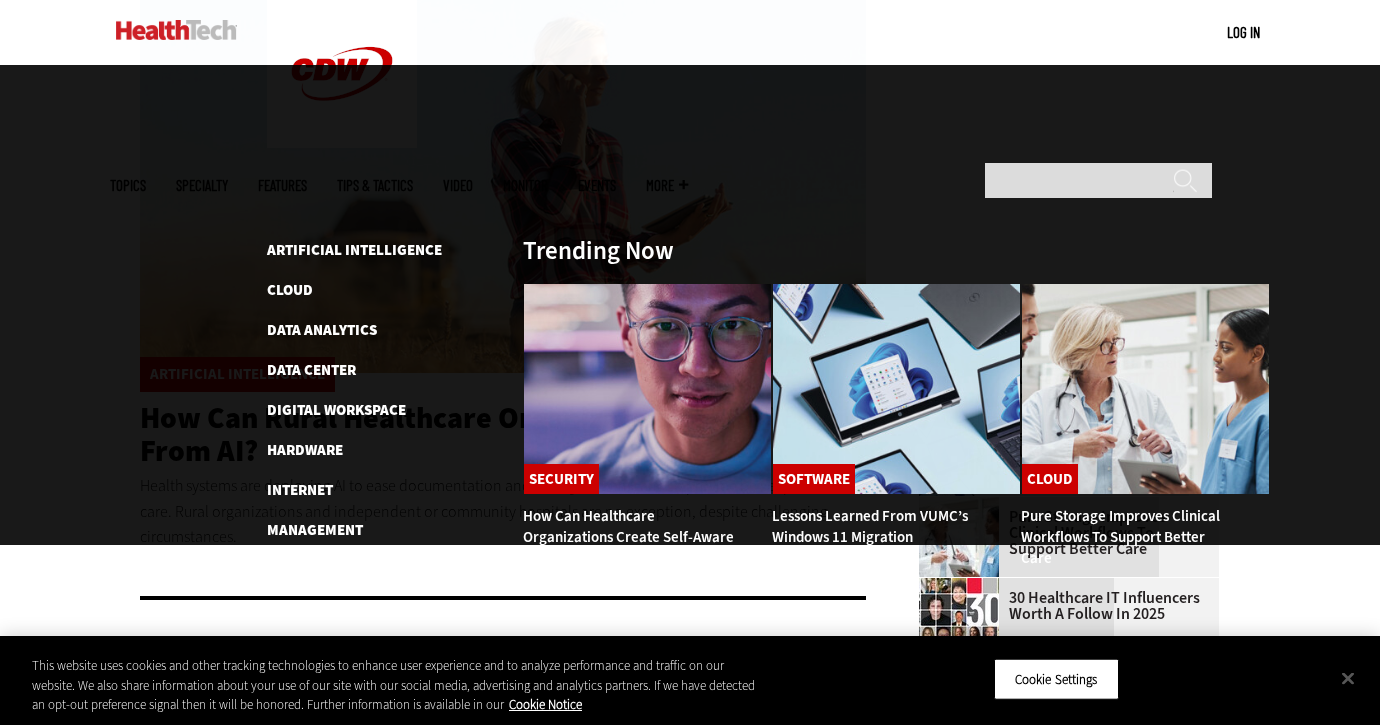 scroll, scrollTop: 352, scrollLeft: 0, axis: vertical 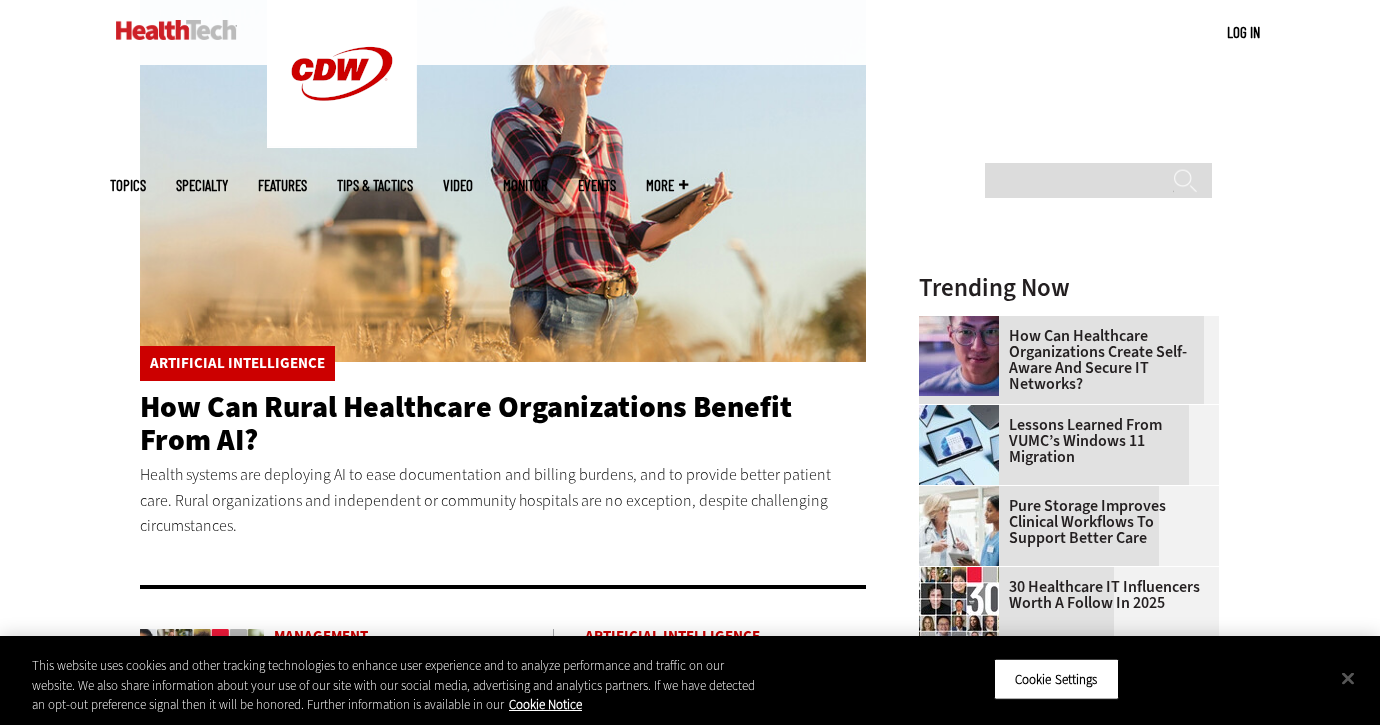 click on "Artificial Intelligence
How Can Rural Healthcare Organizations Benefit From AI?
Health systems are deploying AI to ease documentation and billing burdens, and to provide better patient care. Rural organizations and independent or community hospitals are no exception, despite challenging circumstances." at bounding box center [503, 283] 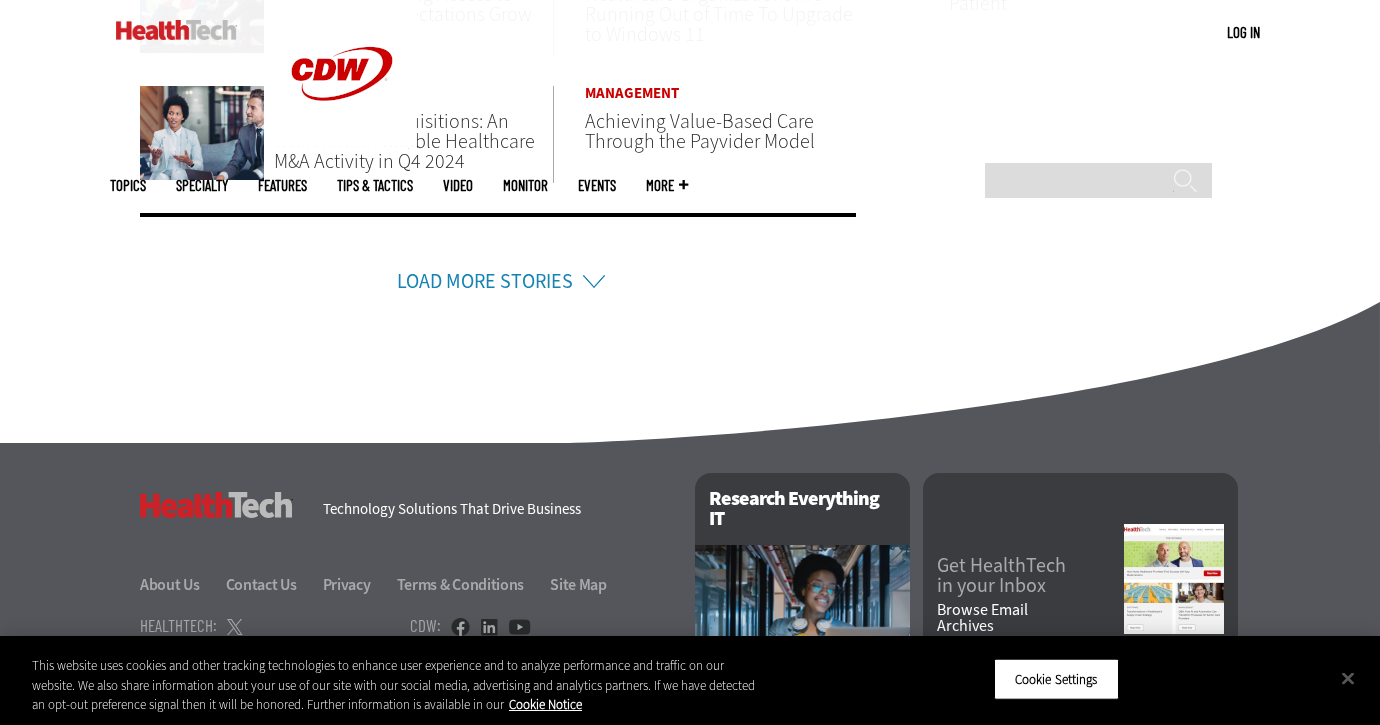 scroll, scrollTop: 1396, scrollLeft: 0, axis: vertical 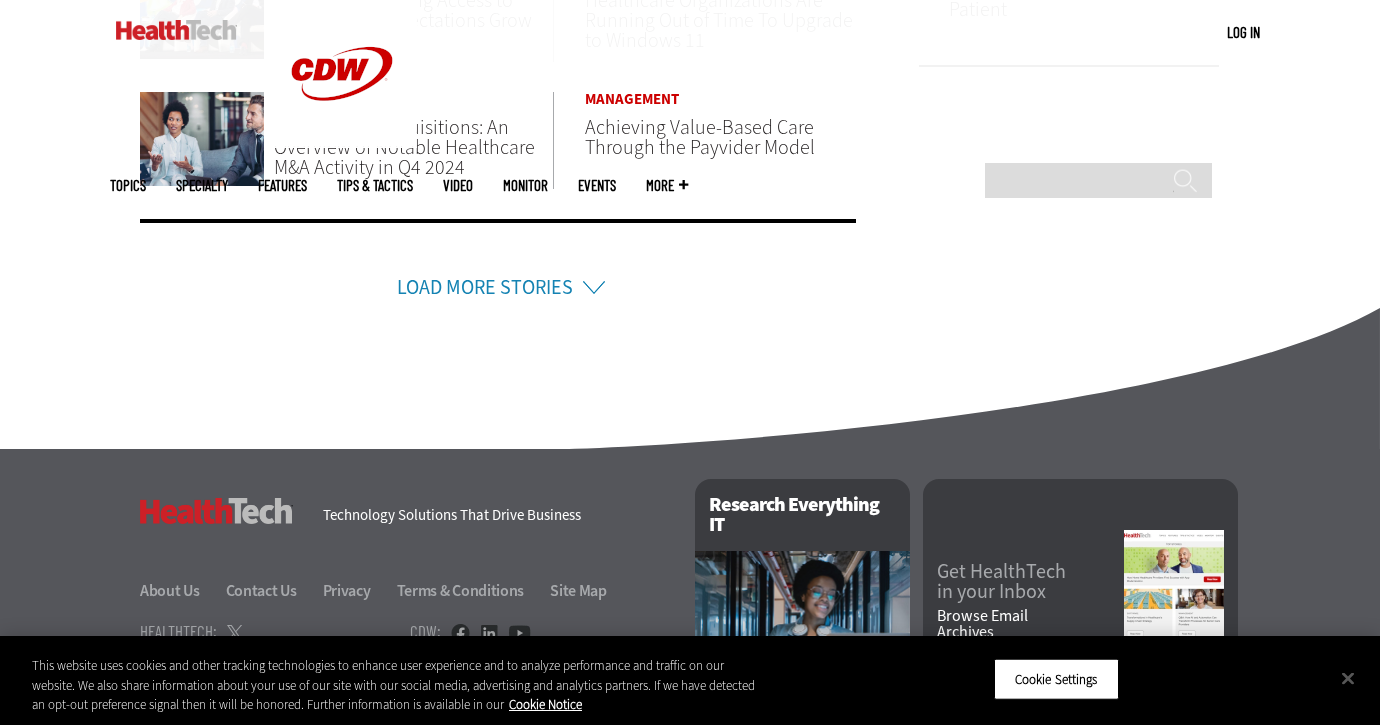 click on "Load More Stories" at bounding box center (485, 287) 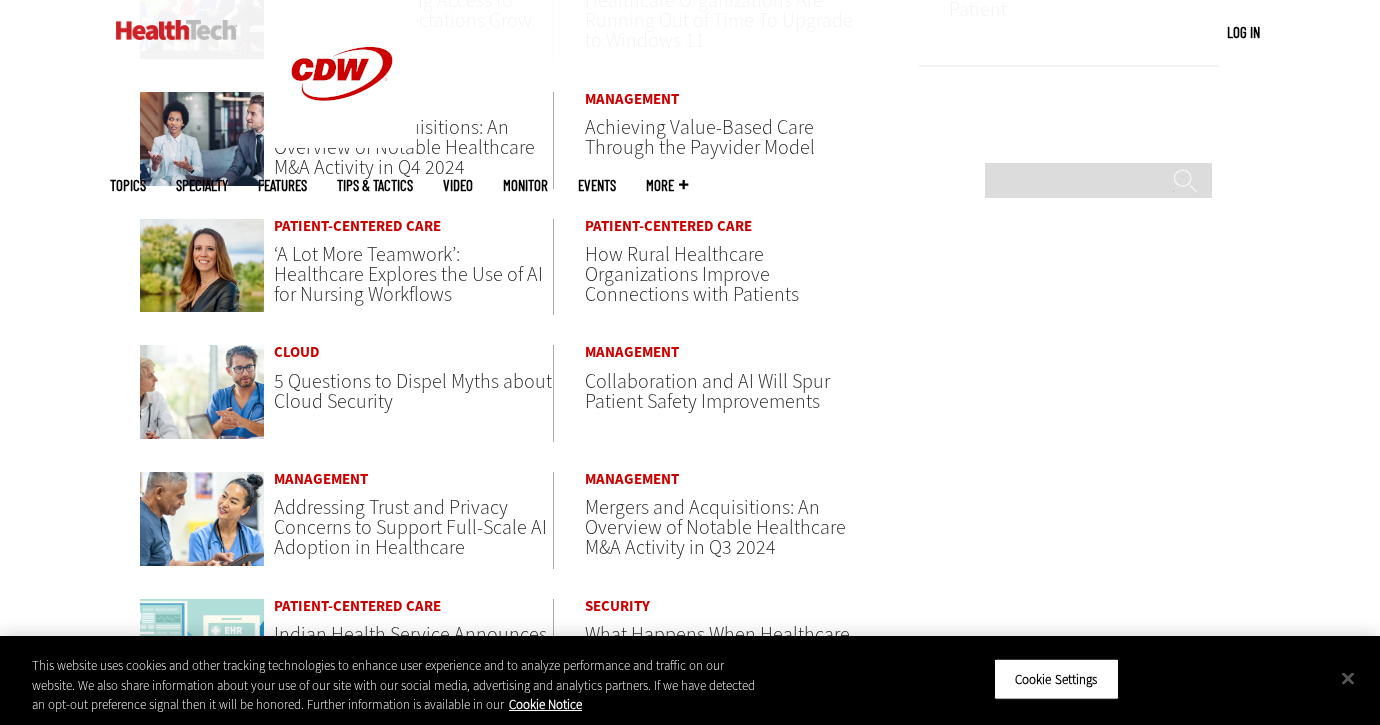 click on "How Rural Healthcare Organizations Improve Connections with Patients" at bounding box center (692, 274) 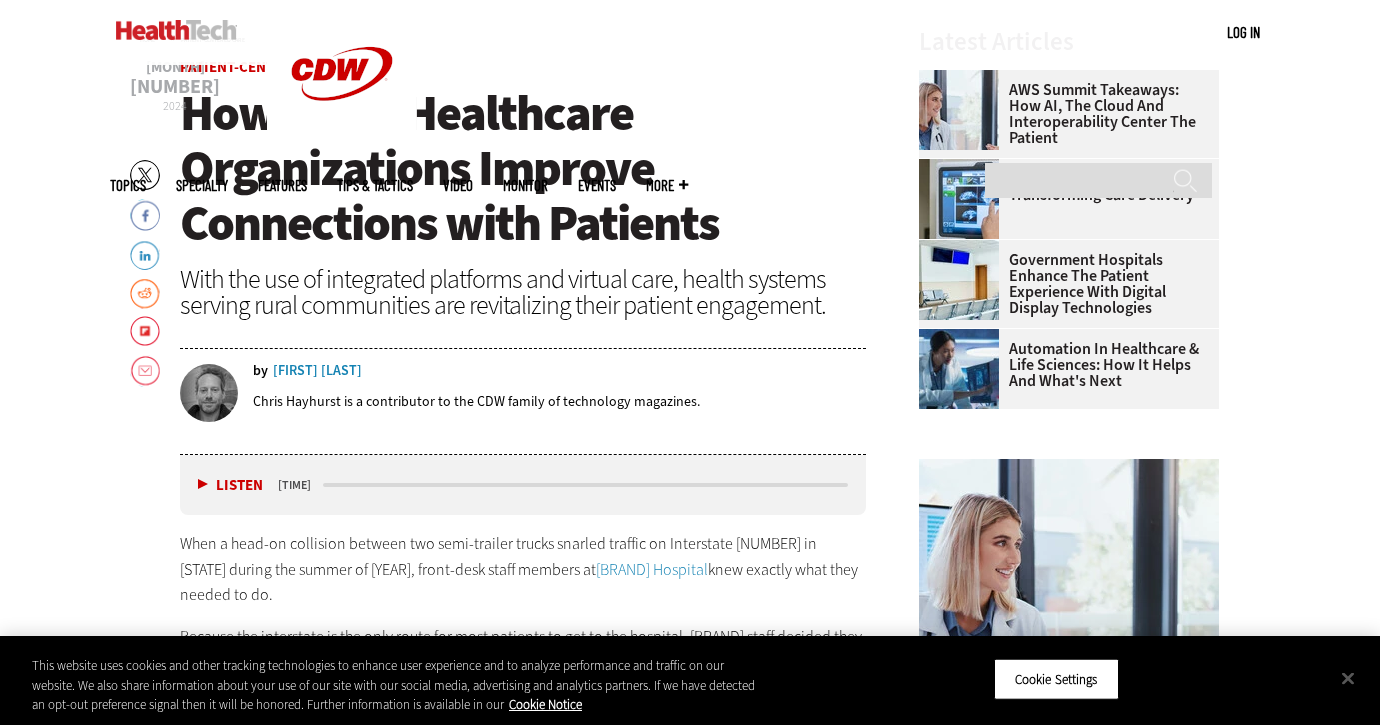 scroll, scrollTop: 0, scrollLeft: 0, axis: both 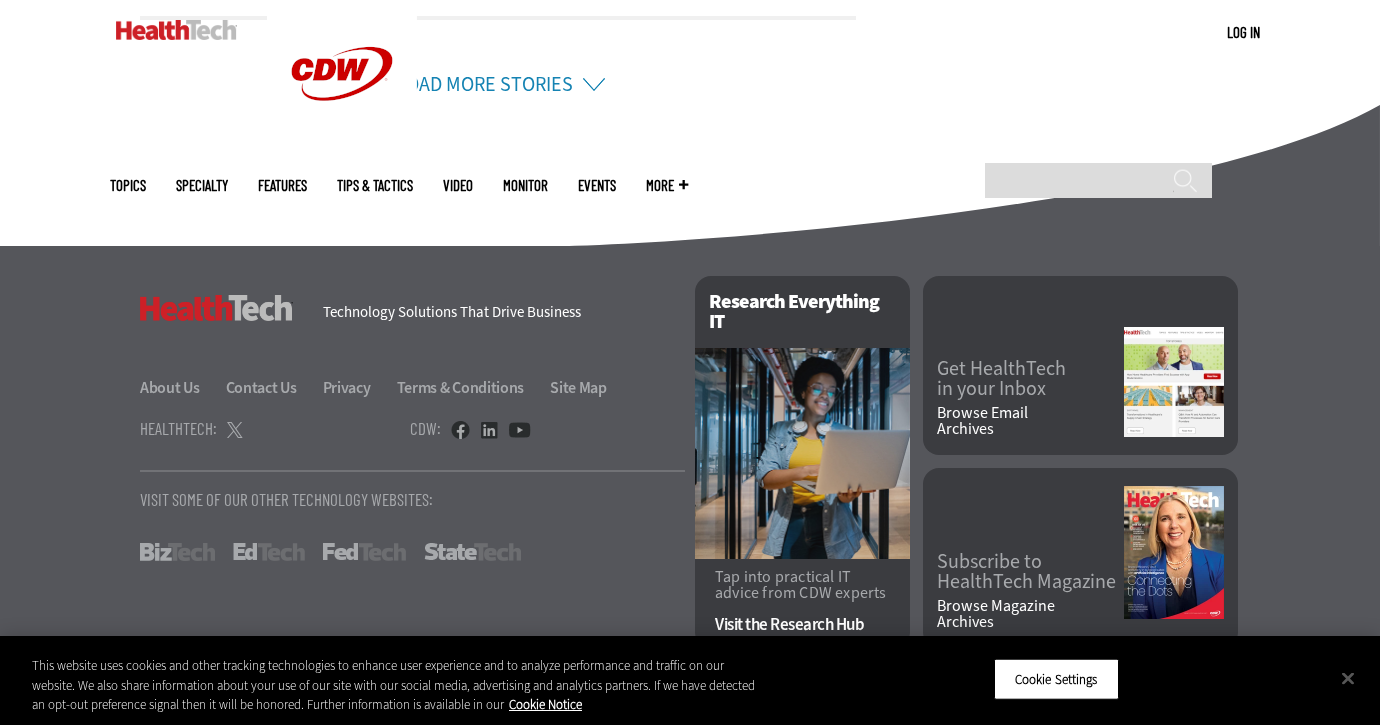 click on "Load More Stories" at bounding box center [485, 84] 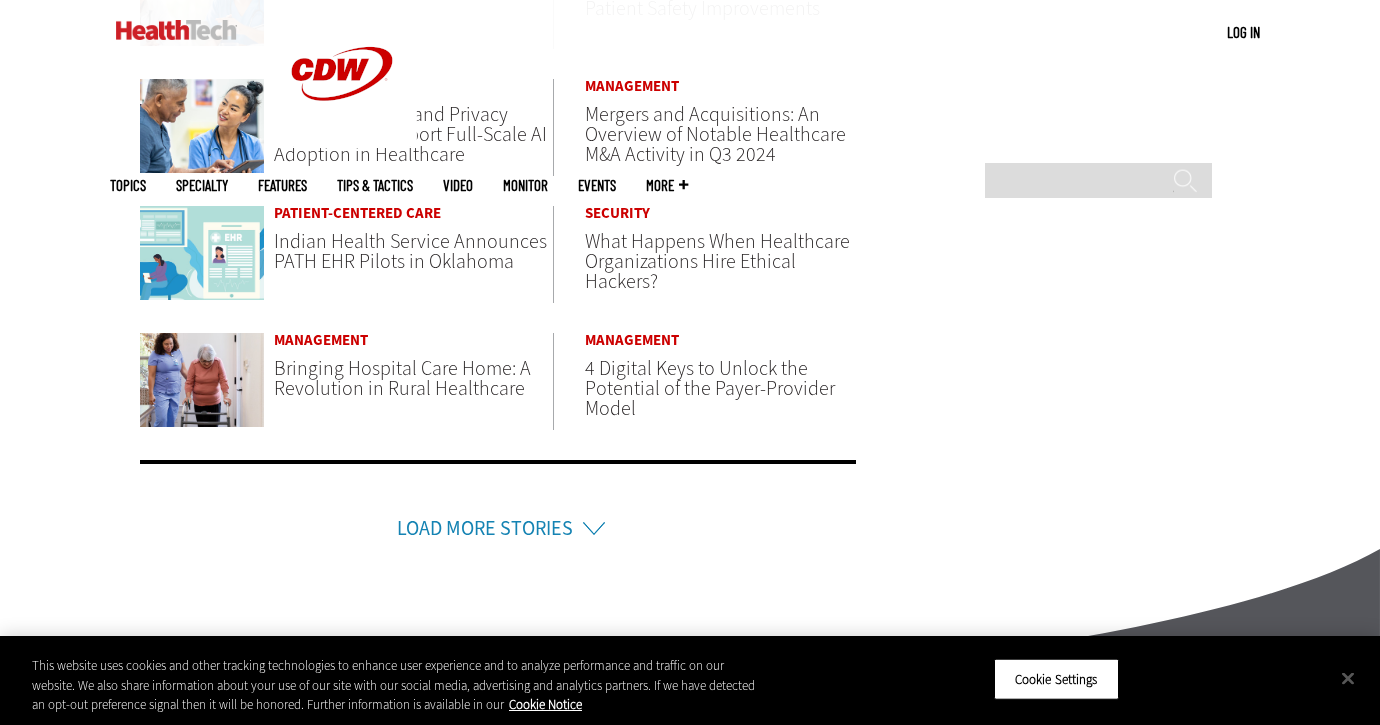 scroll, scrollTop: 1813, scrollLeft: 0, axis: vertical 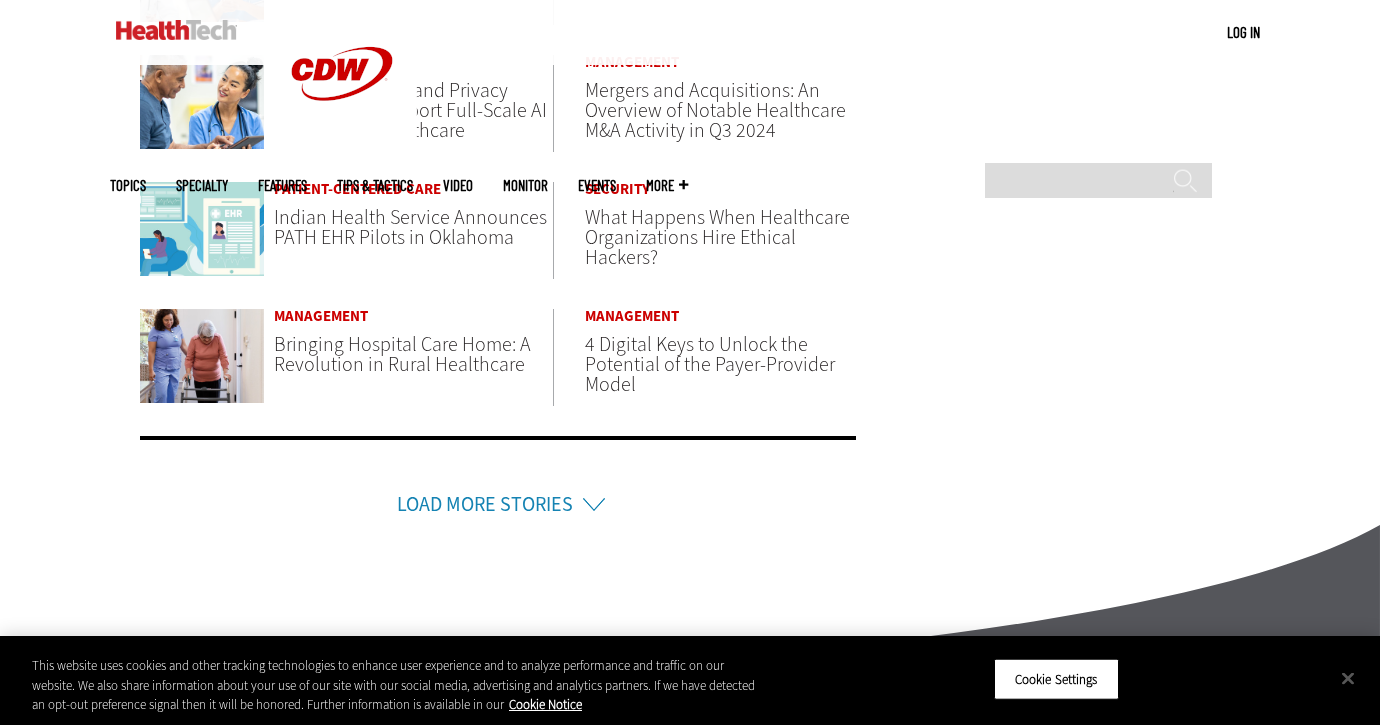 click on "Load More Stories" at bounding box center (485, 504) 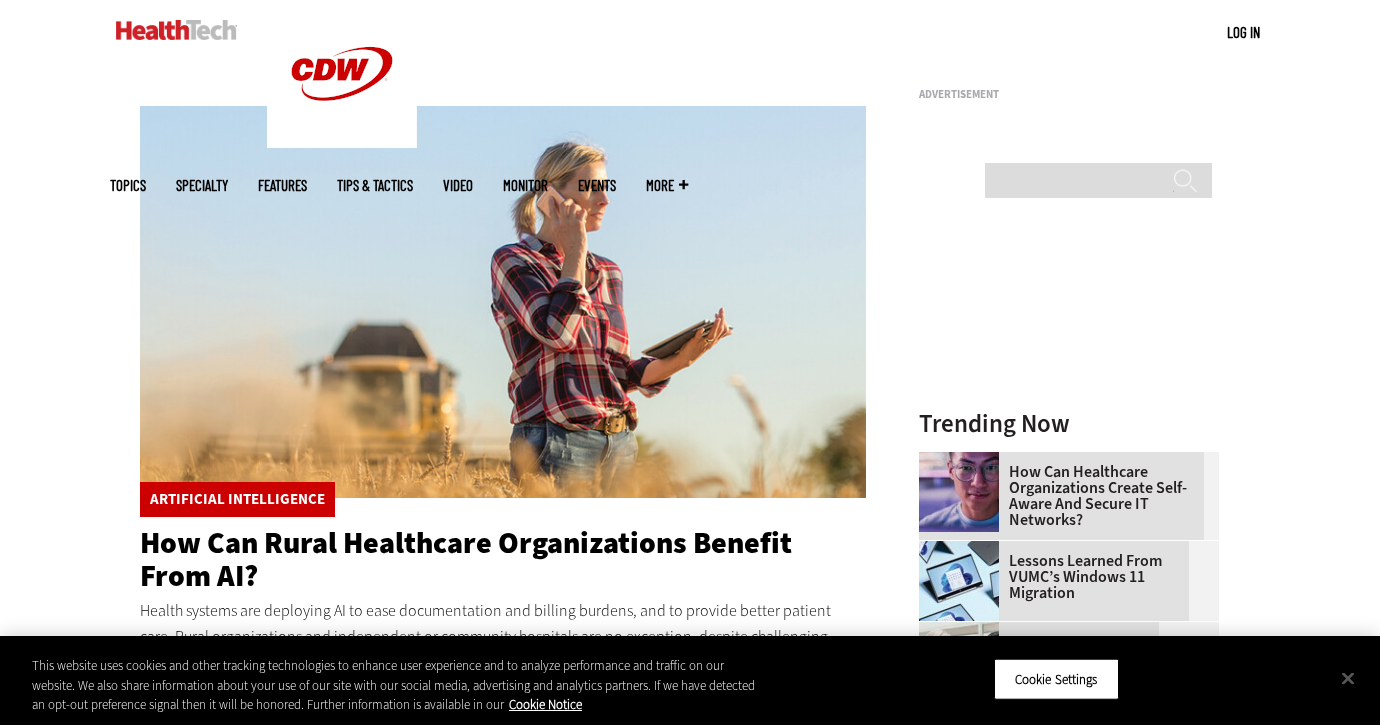 scroll, scrollTop: 0, scrollLeft: 0, axis: both 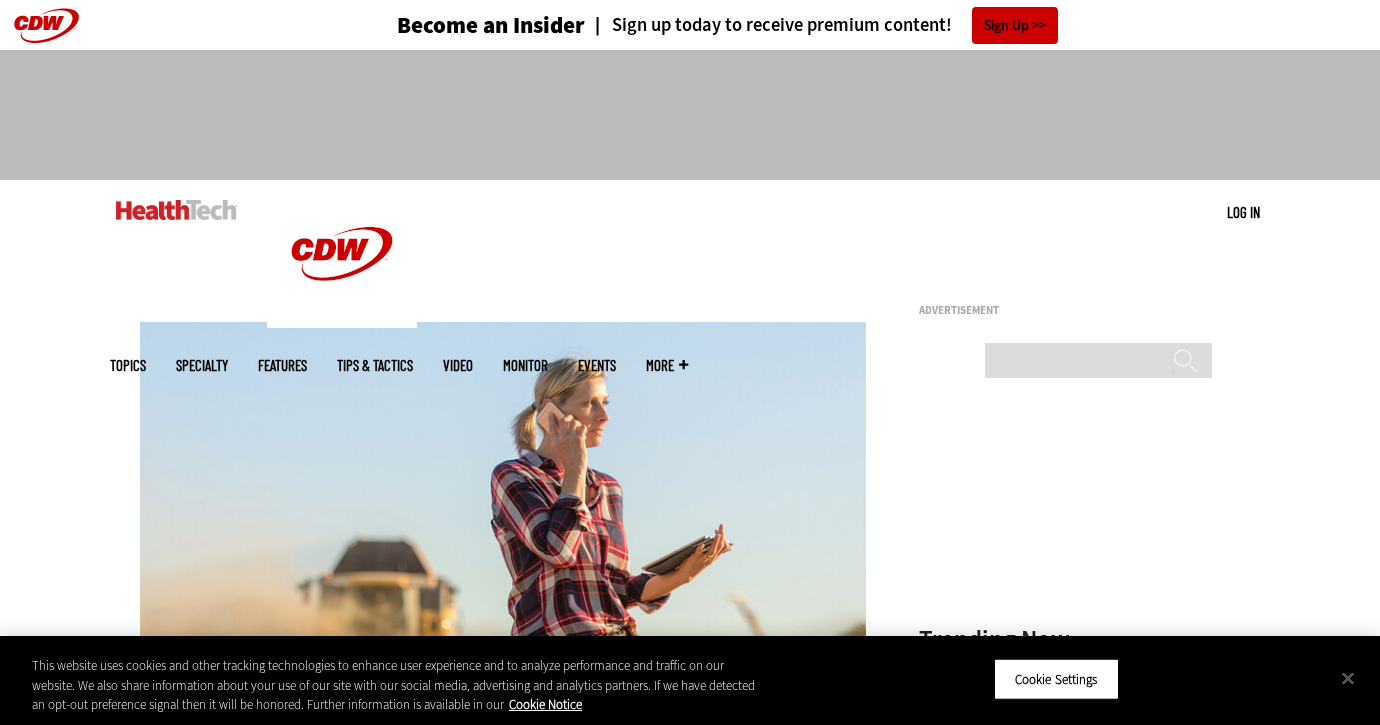 click at bounding box center [176, 210] 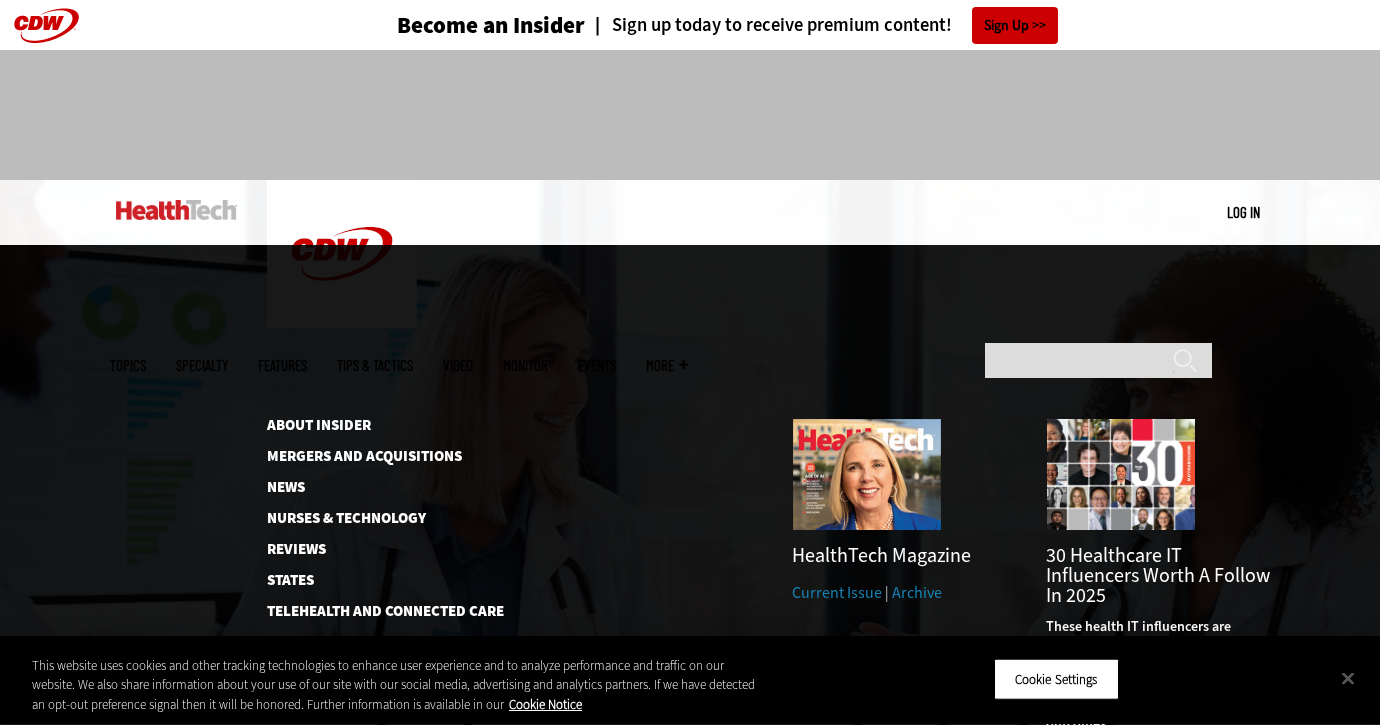 scroll, scrollTop: 0, scrollLeft: 0, axis: both 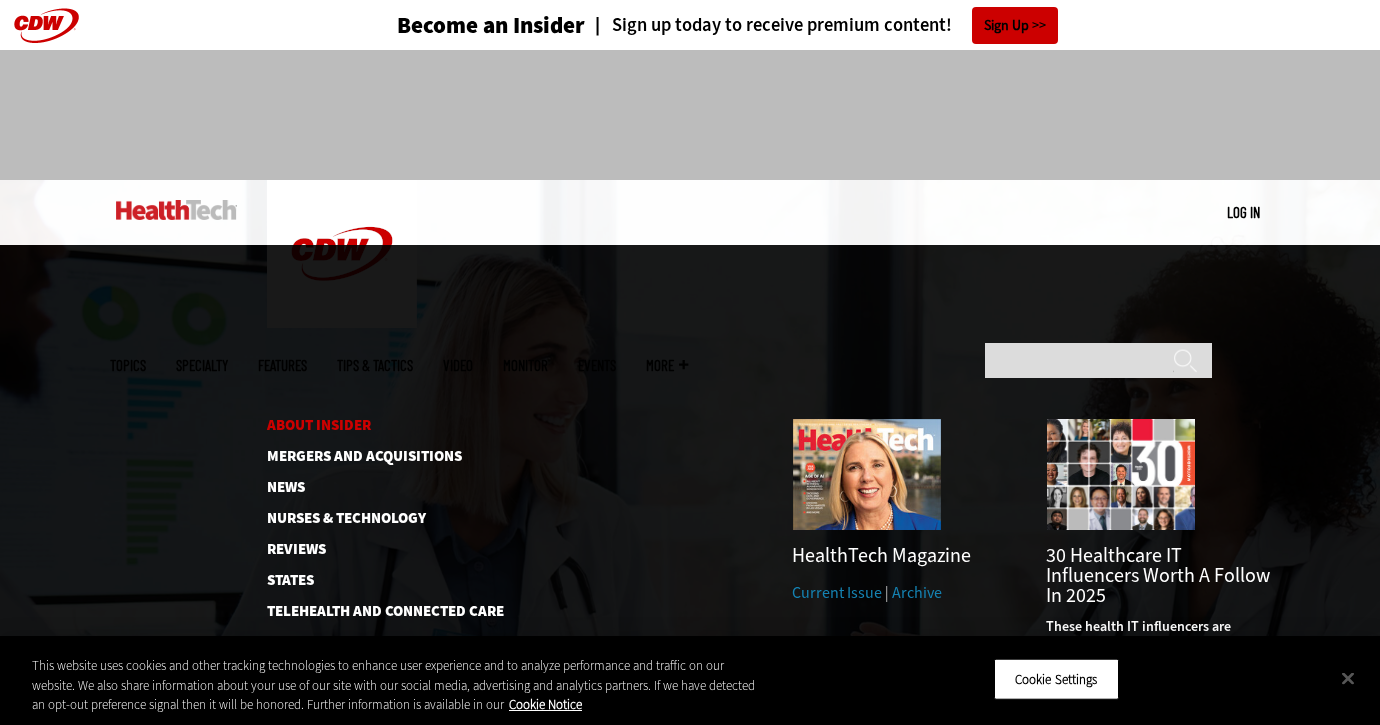 click on "About Insider" at bounding box center (369, 425) 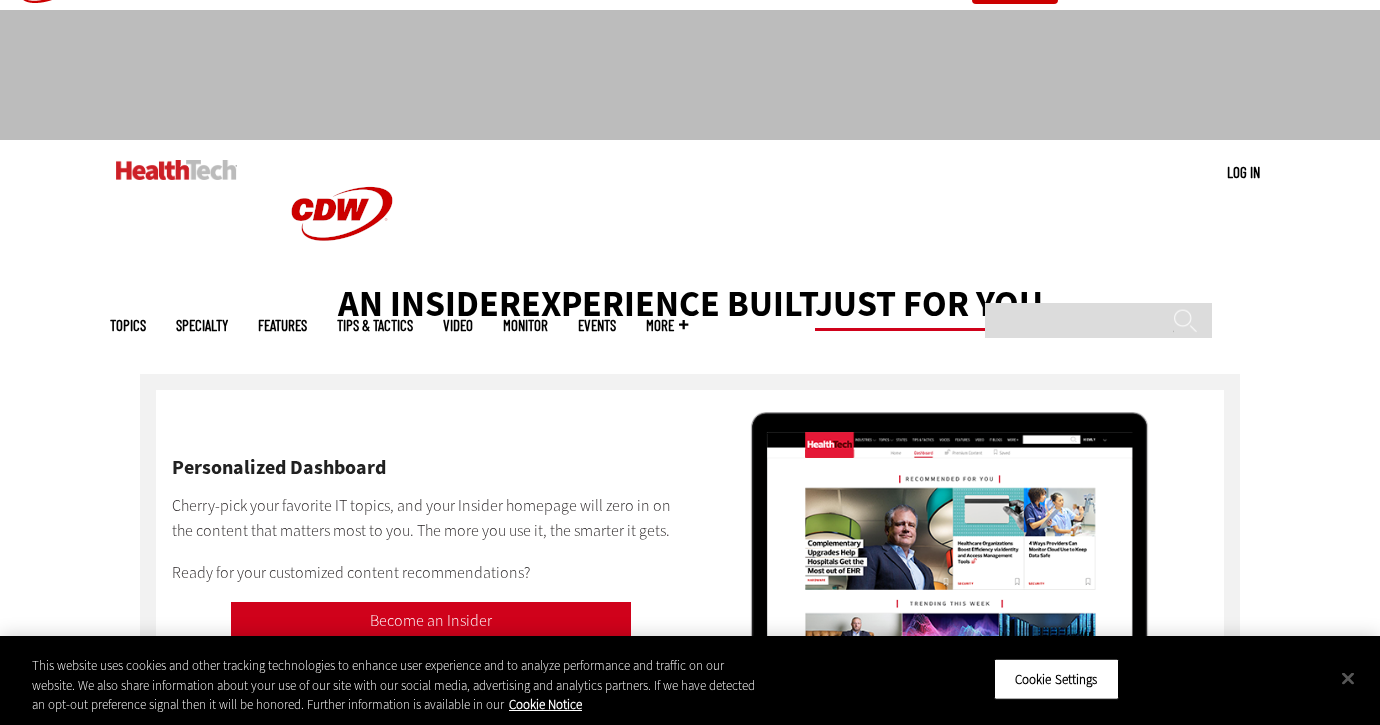 scroll, scrollTop: 0, scrollLeft: 0, axis: both 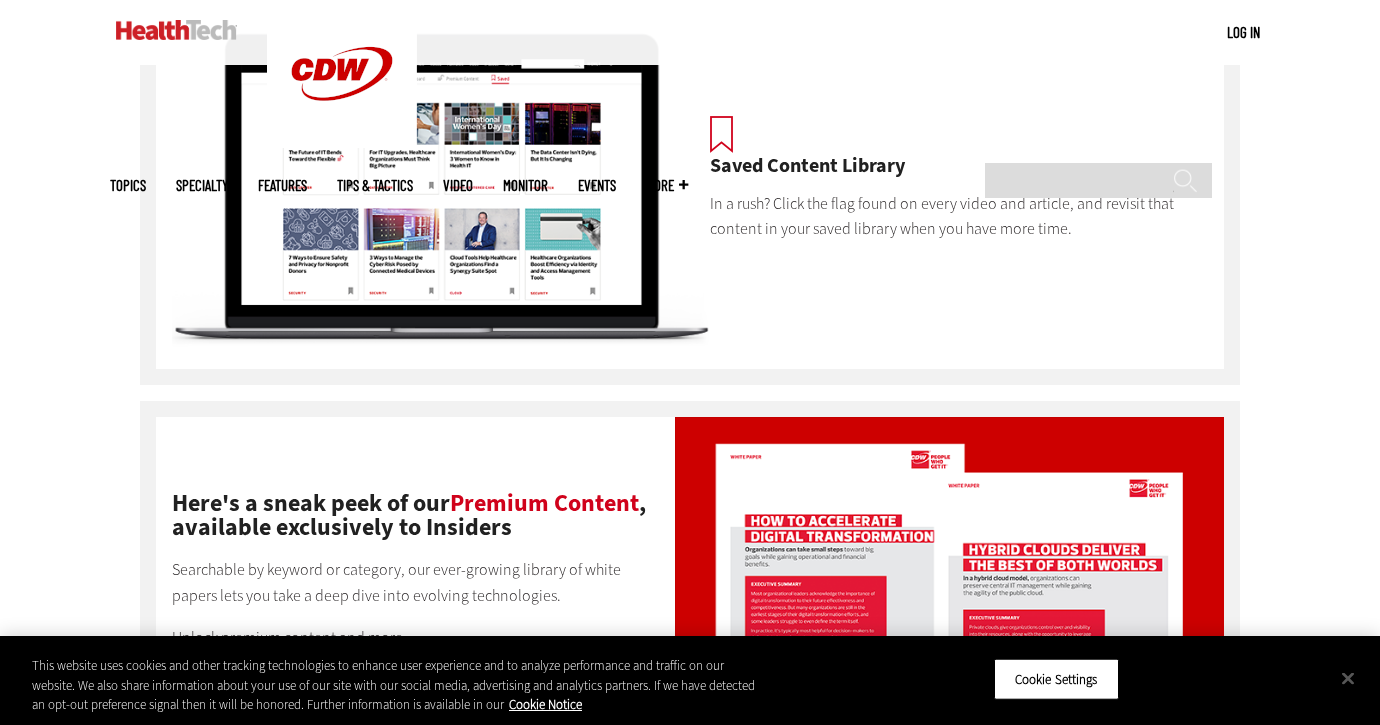 click on "Topics
Specialty
Features
Tips & Tactics
Video
MonITor
Events
More
Search" at bounding box center [414, 185] 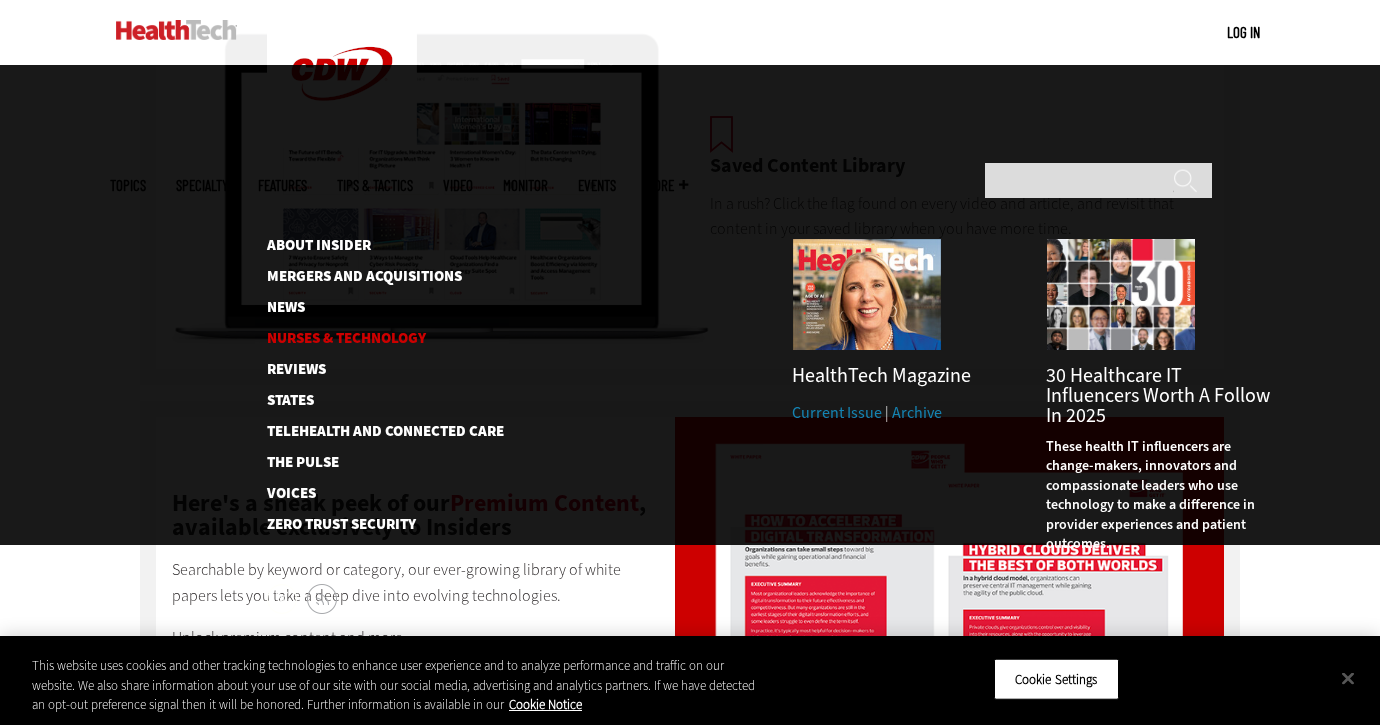click on "Nurses & Technology" at bounding box center (369, 338) 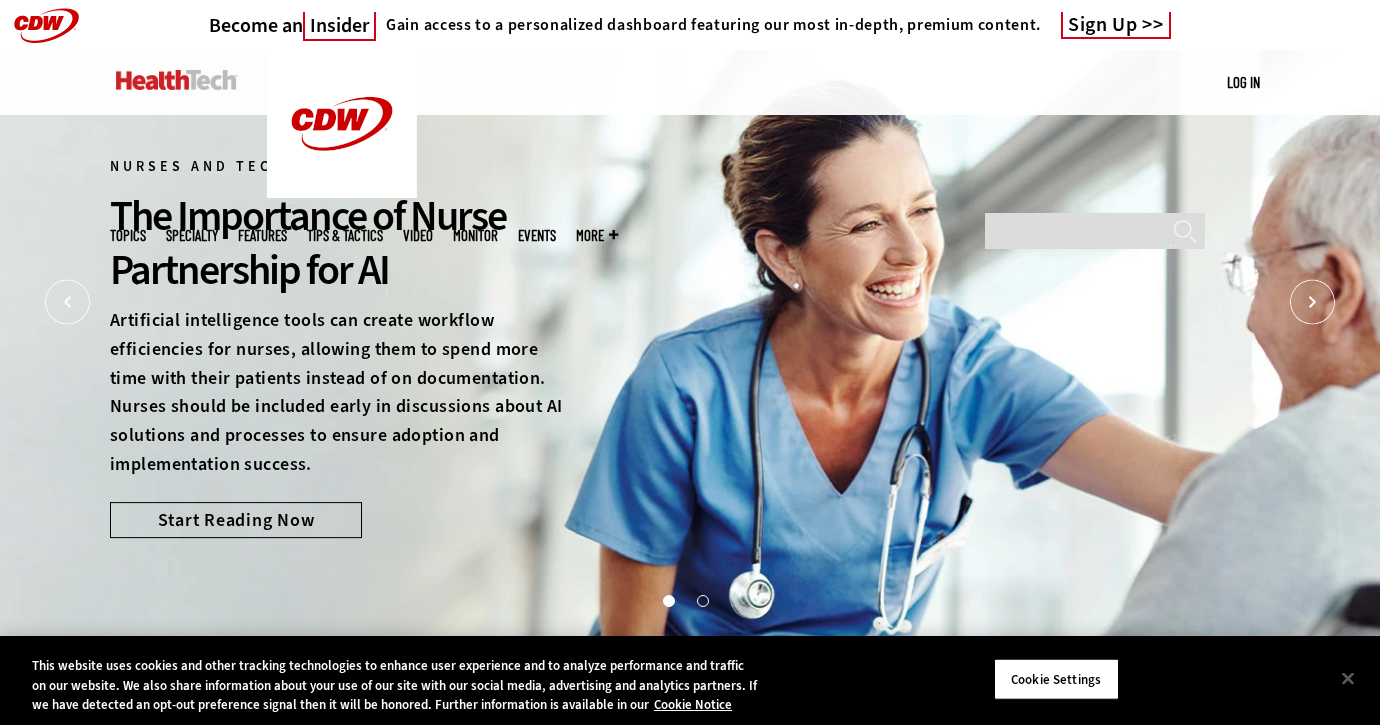 scroll, scrollTop: 0, scrollLeft: 0, axis: both 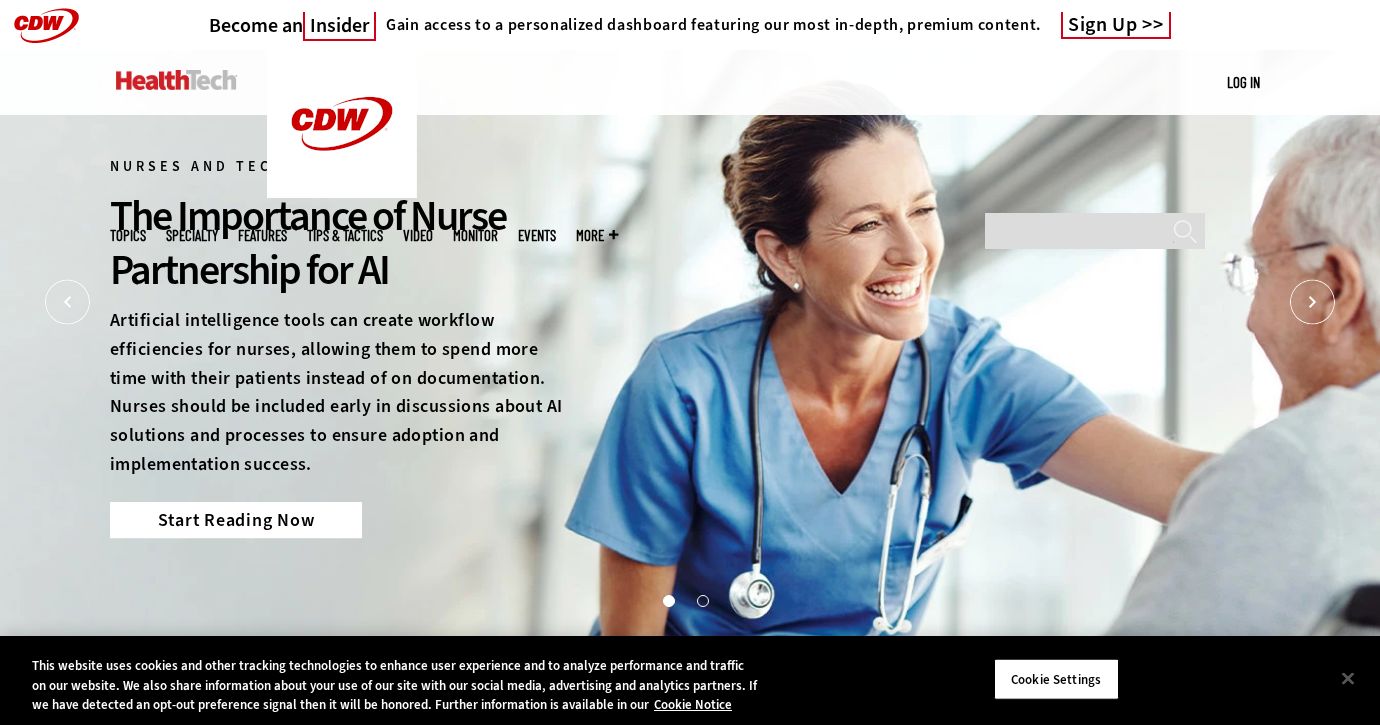 click on "Start Reading Now" at bounding box center [236, 520] 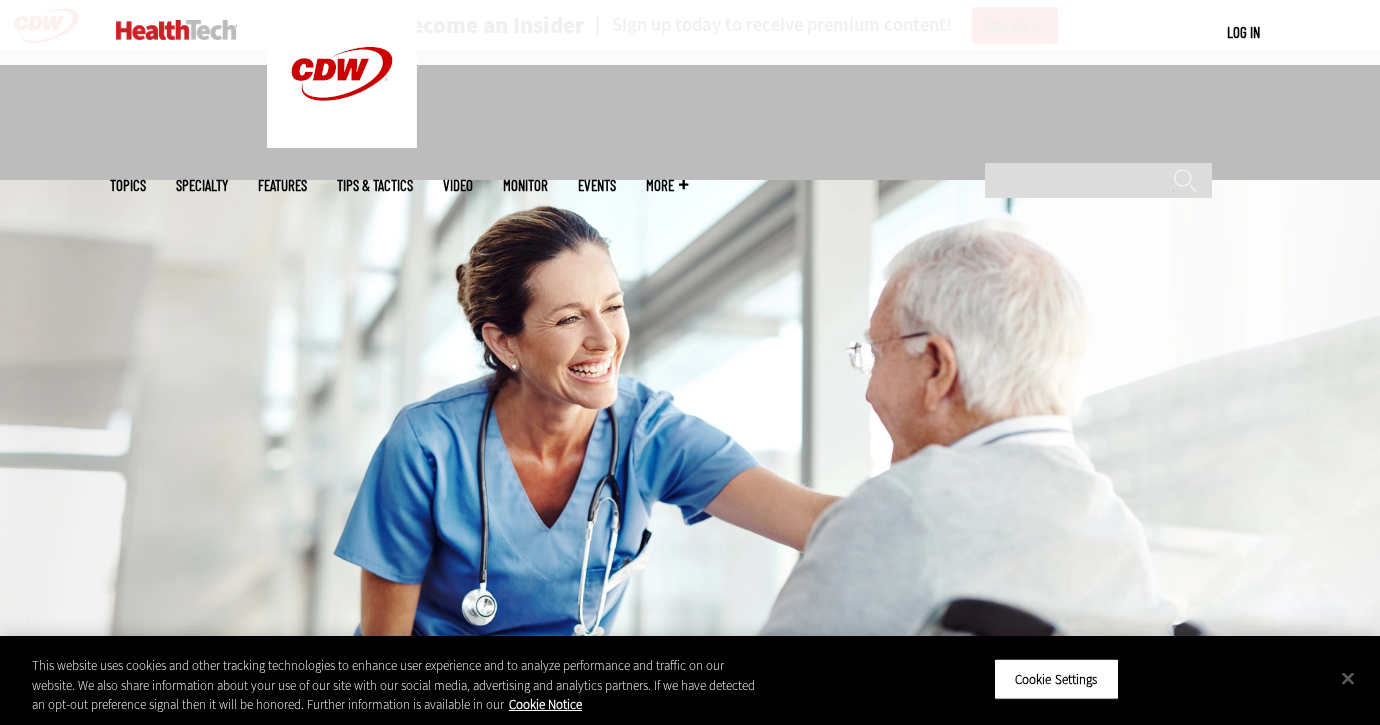 scroll, scrollTop: 641, scrollLeft: 0, axis: vertical 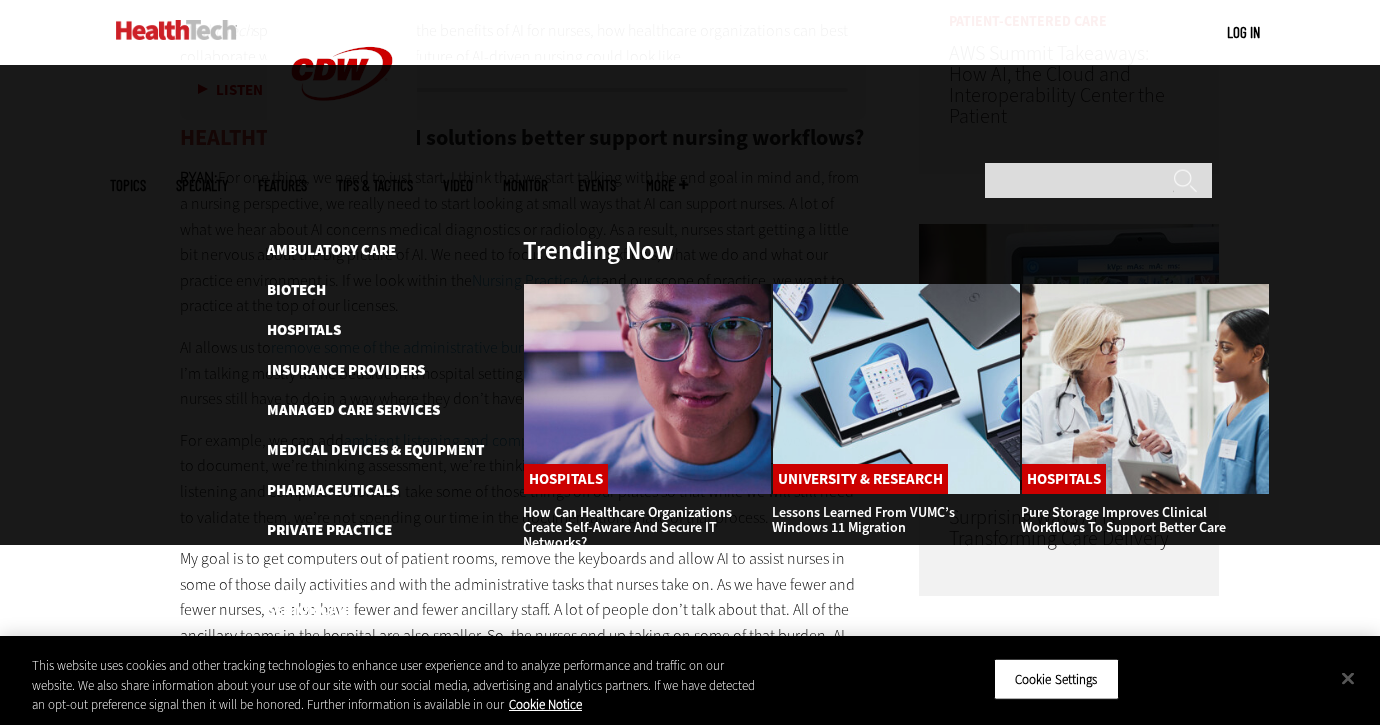 click on "Specialty" at bounding box center [202, 185] 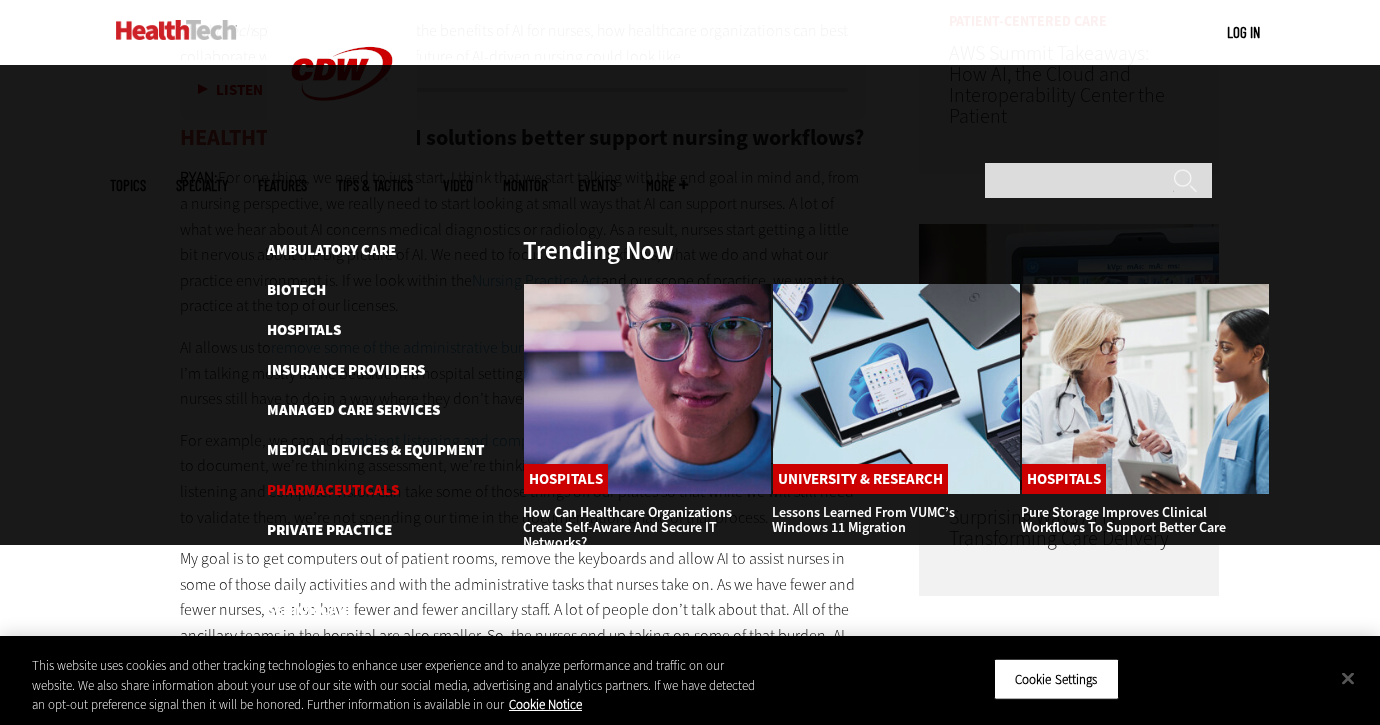 click on "Pharmaceuticals" at bounding box center [333, 490] 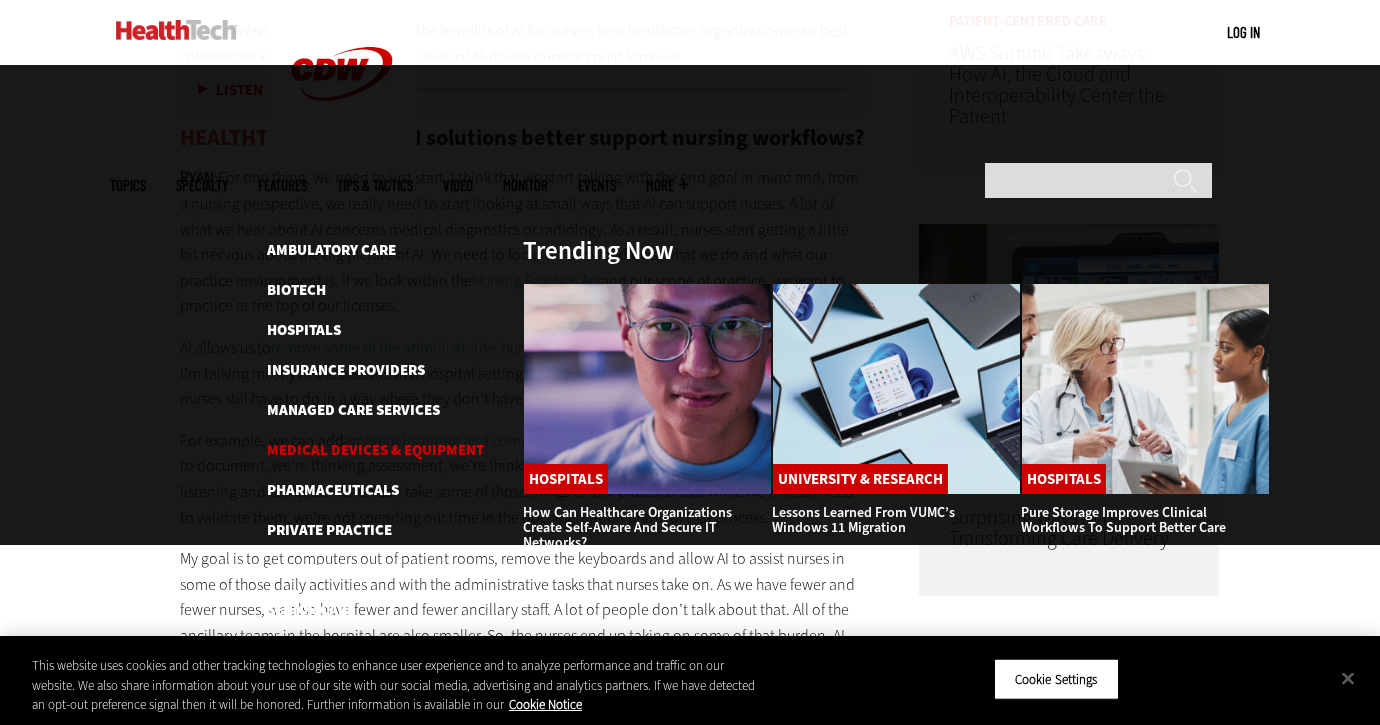 click on "Medical Devices & Equipment" at bounding box center (375, 450) 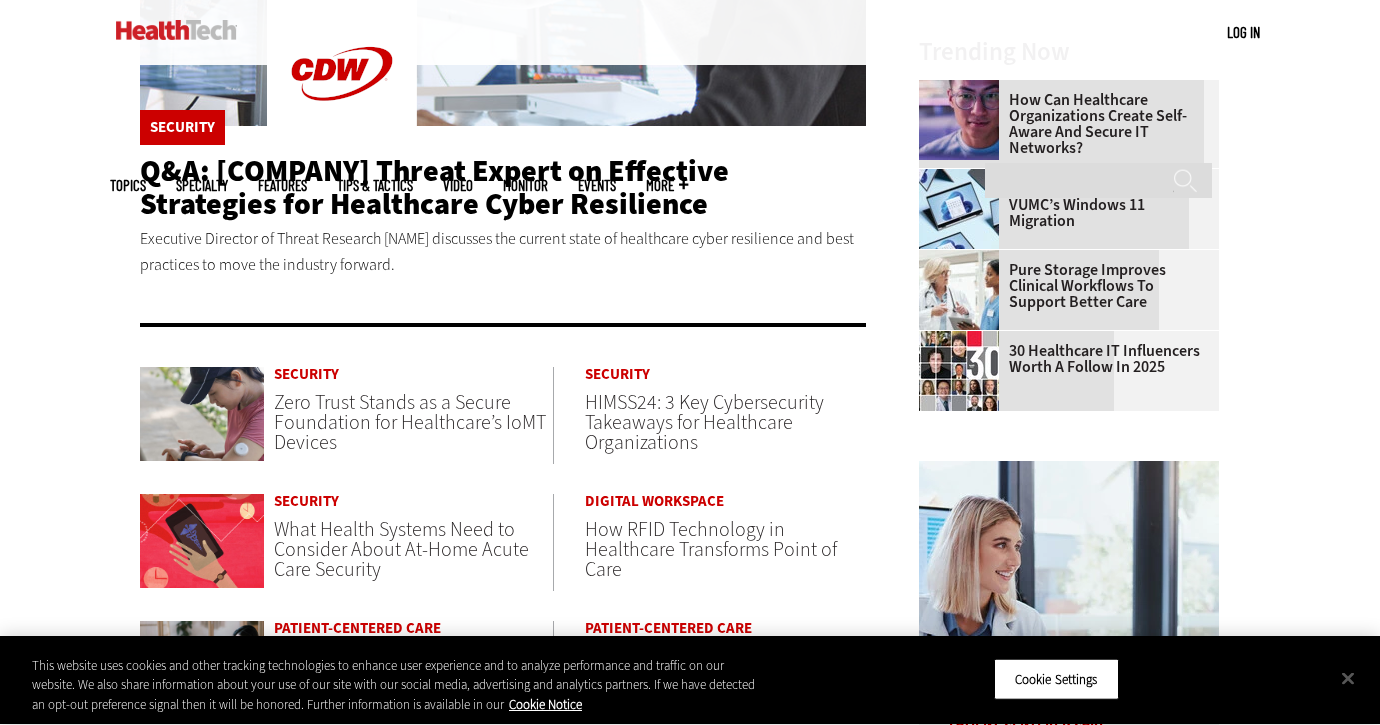 scroll, scrollTop: 588, scrollLeft: 0, axis: vertical 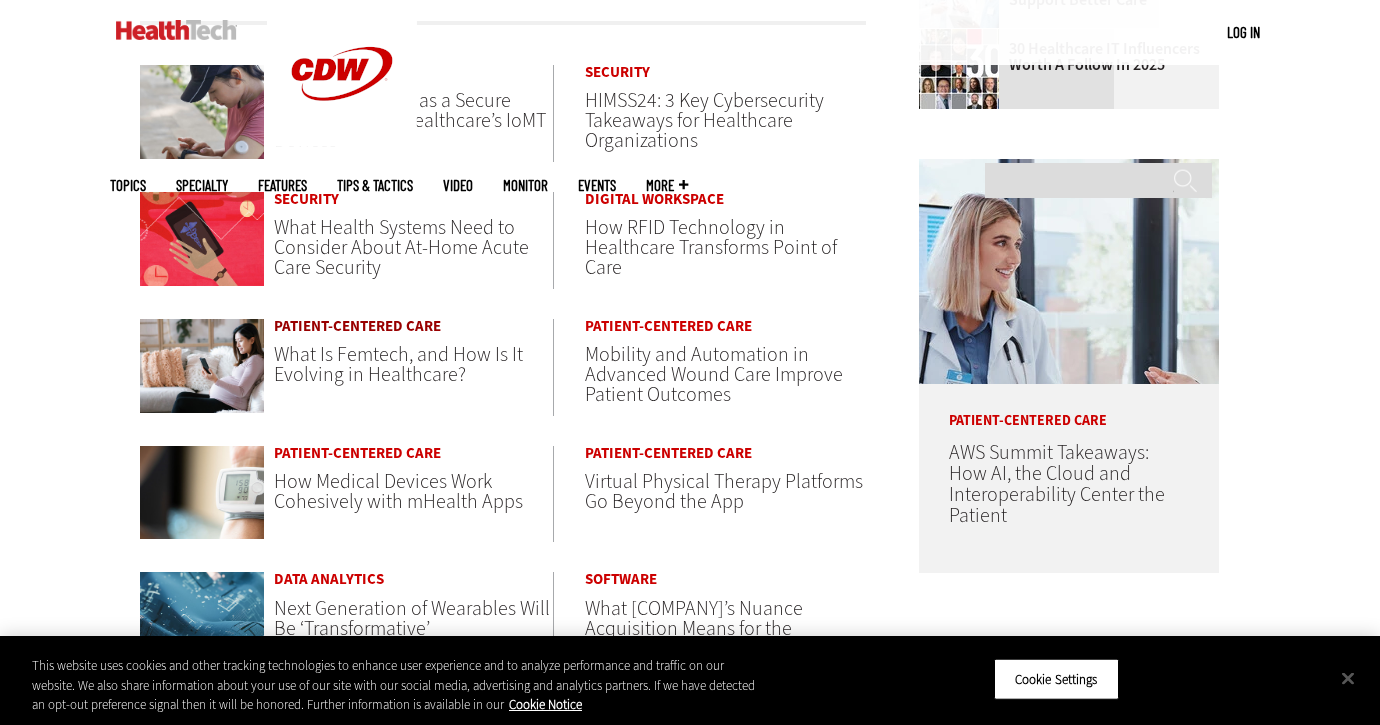 click on "Patient-Centered Care" at bounding box center [413, 326] 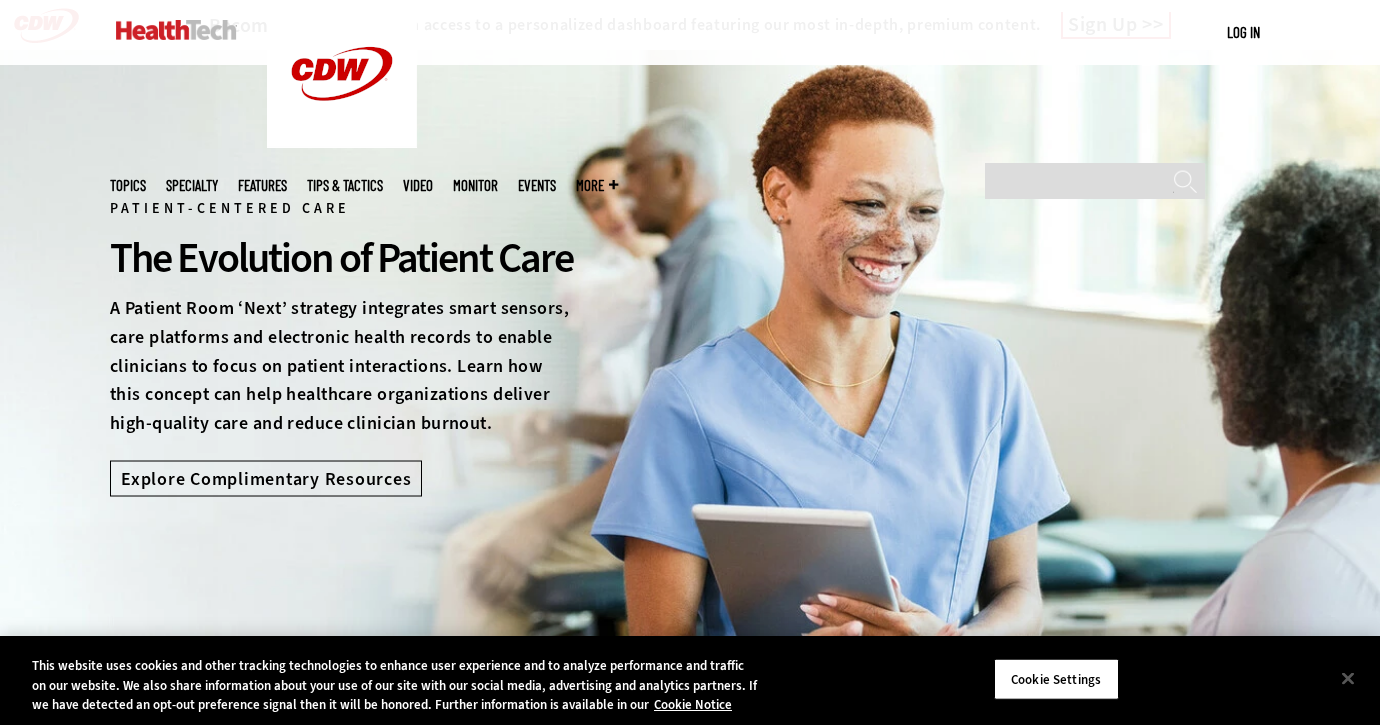 scroll, scrollTop: 0, scrollLeft: 0, axis: both 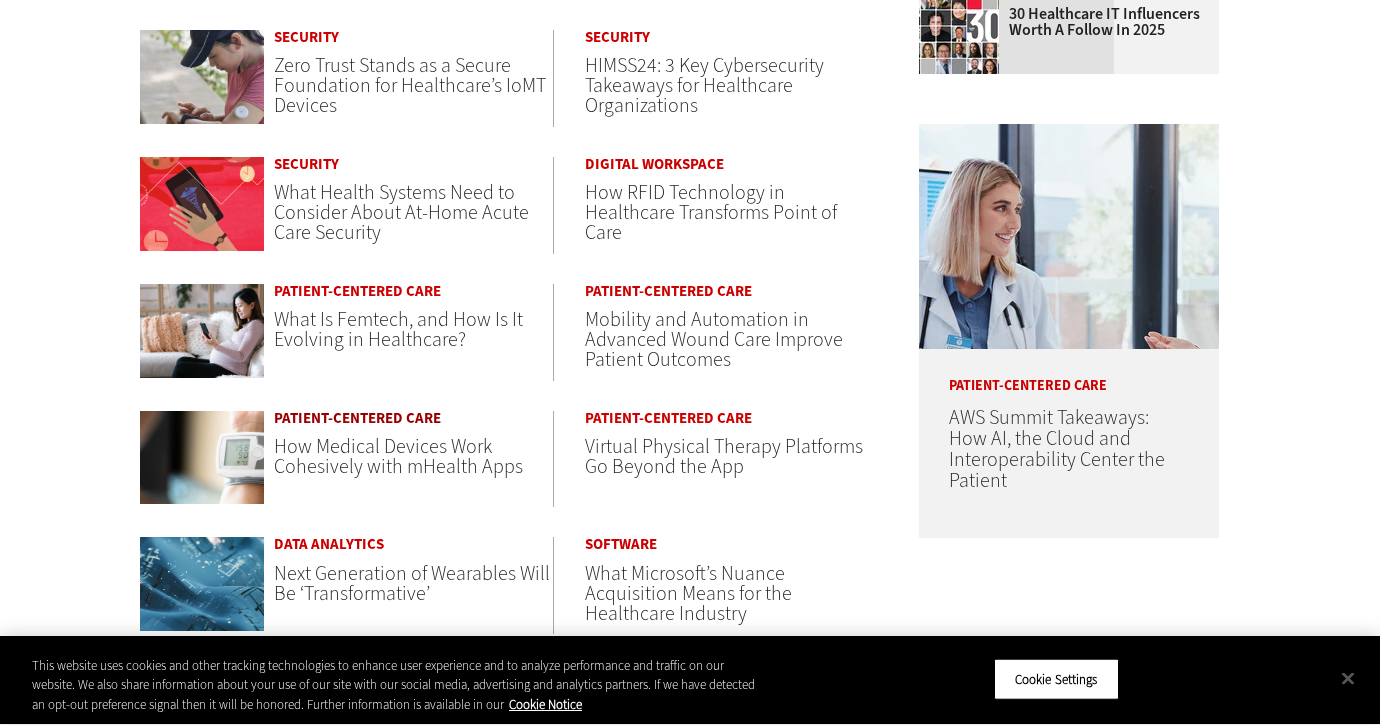 click on "Patient-Centered Care" at bounding box center (413, 291) 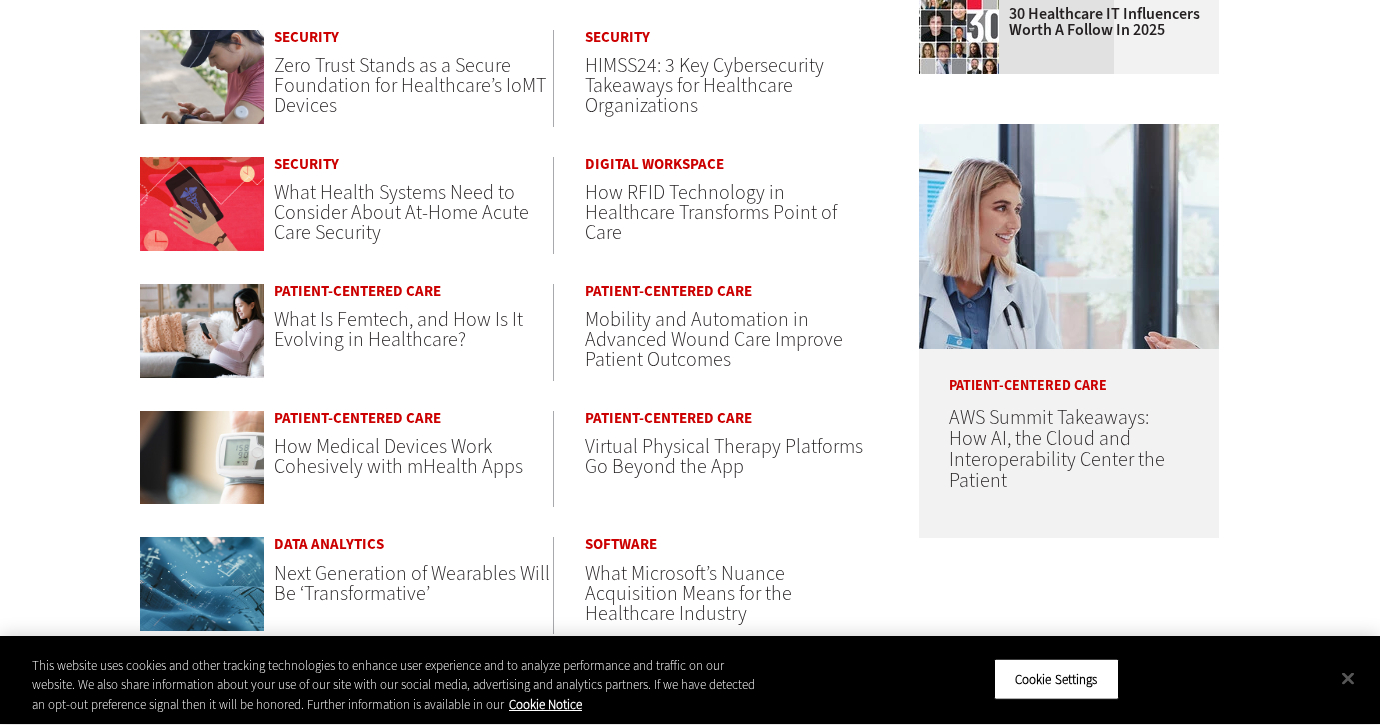 scroll, scrollTop: 0, scrollLeft: 0, axis: both 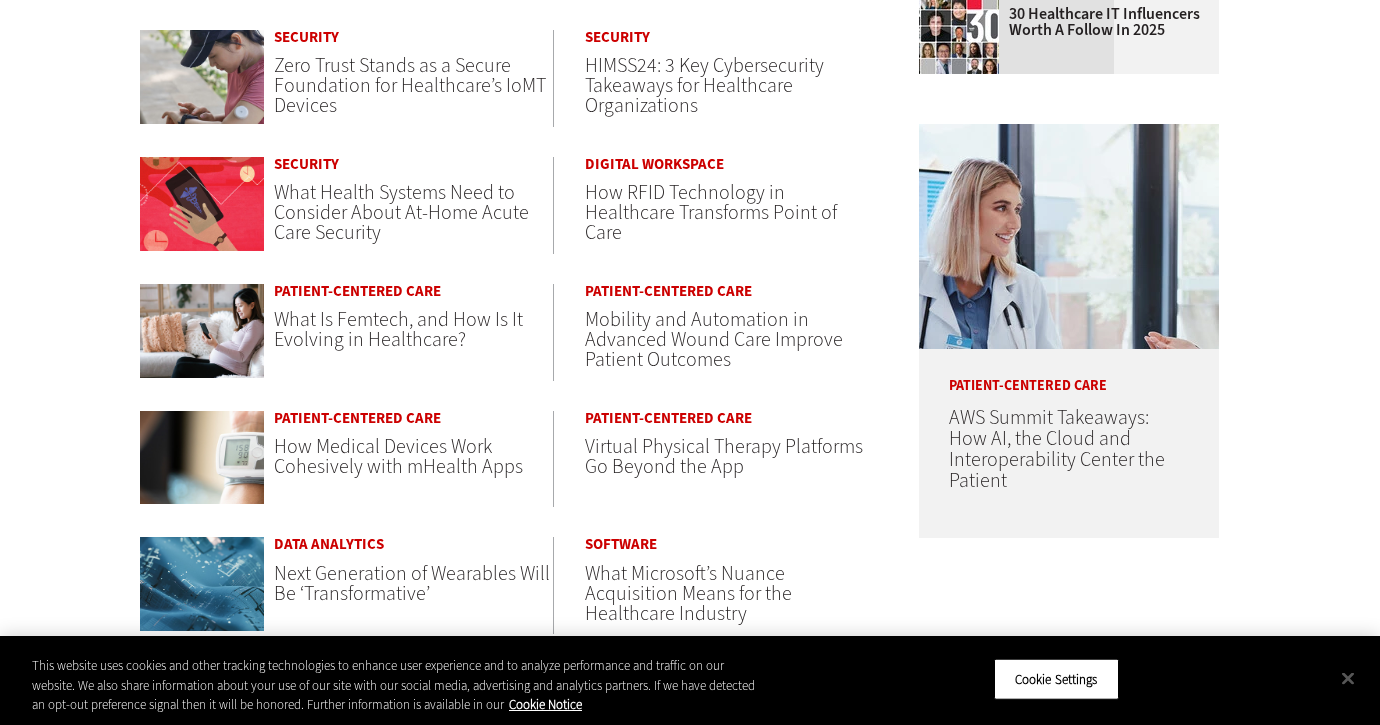 click on "What Is Femtech, and How Is It Evolving in Healthcare?" at bounding box center [398, 329] 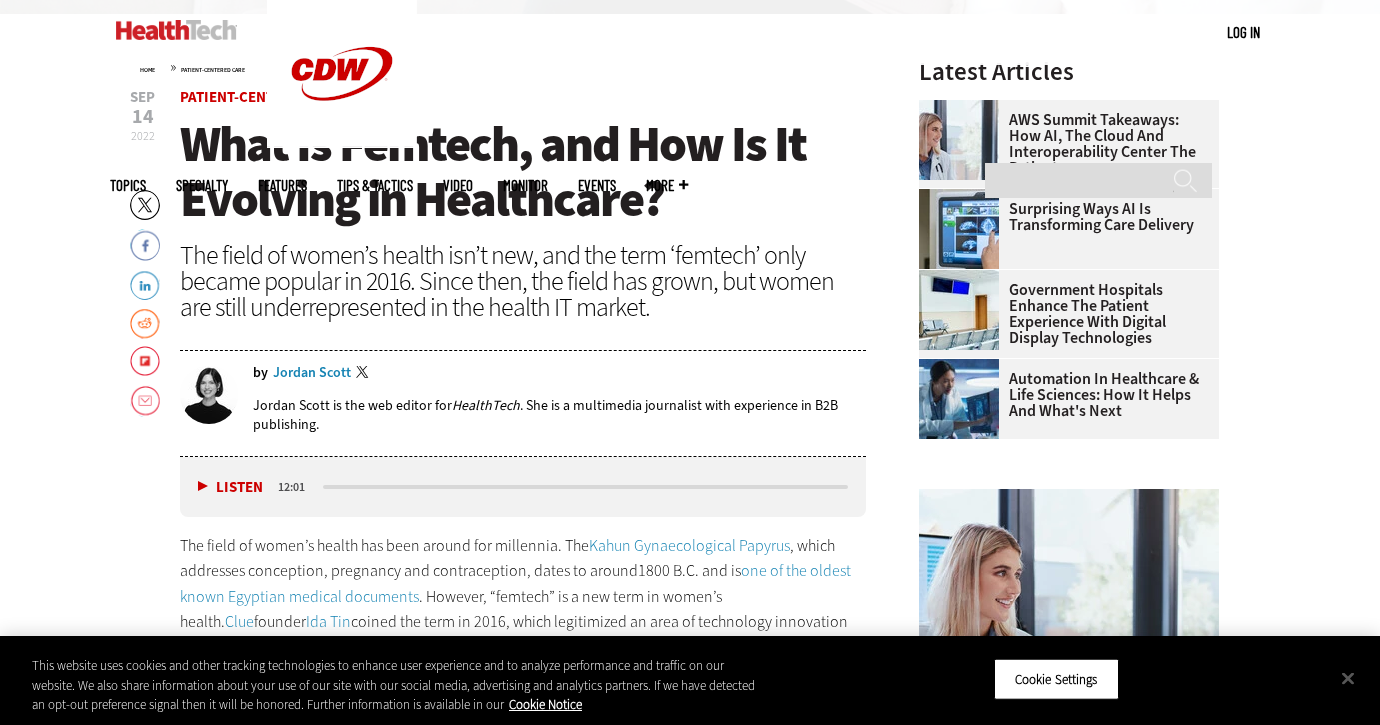 scroll, scrollTop: 0, scrollLeft: 0, axis: both 